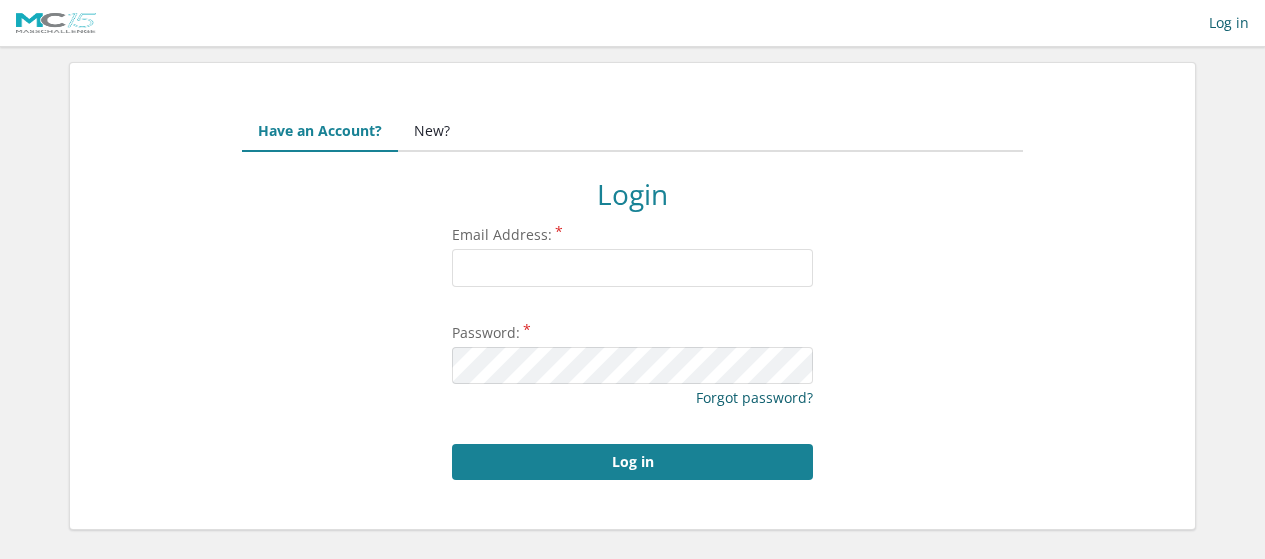 scroll, scrollTop: 0, scrollLeft: 0, axis: both 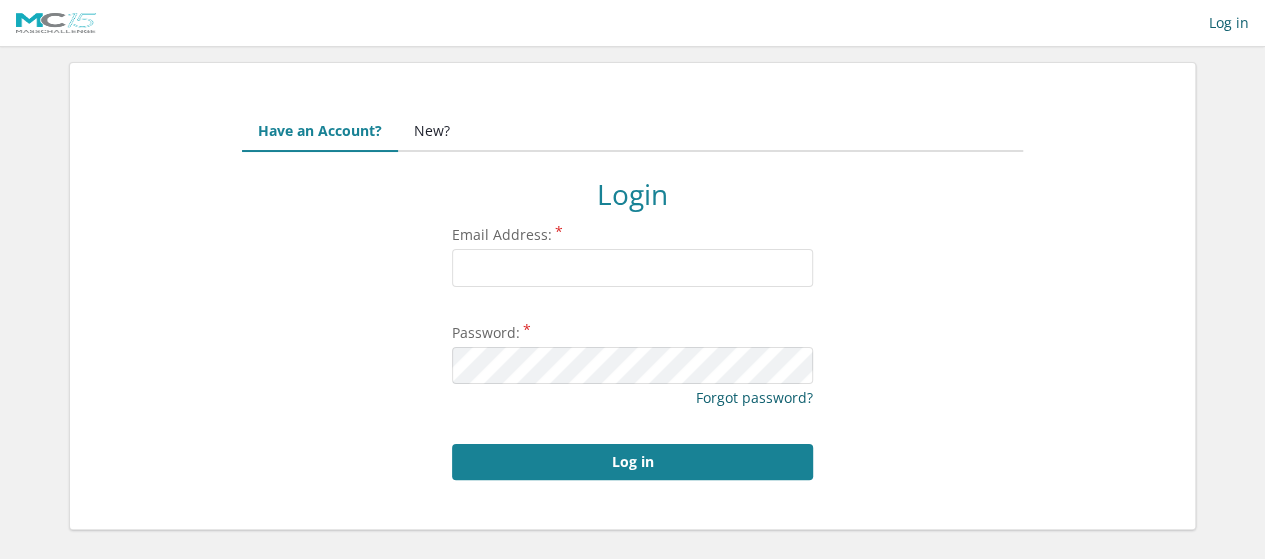 type on "[EMAIL]" 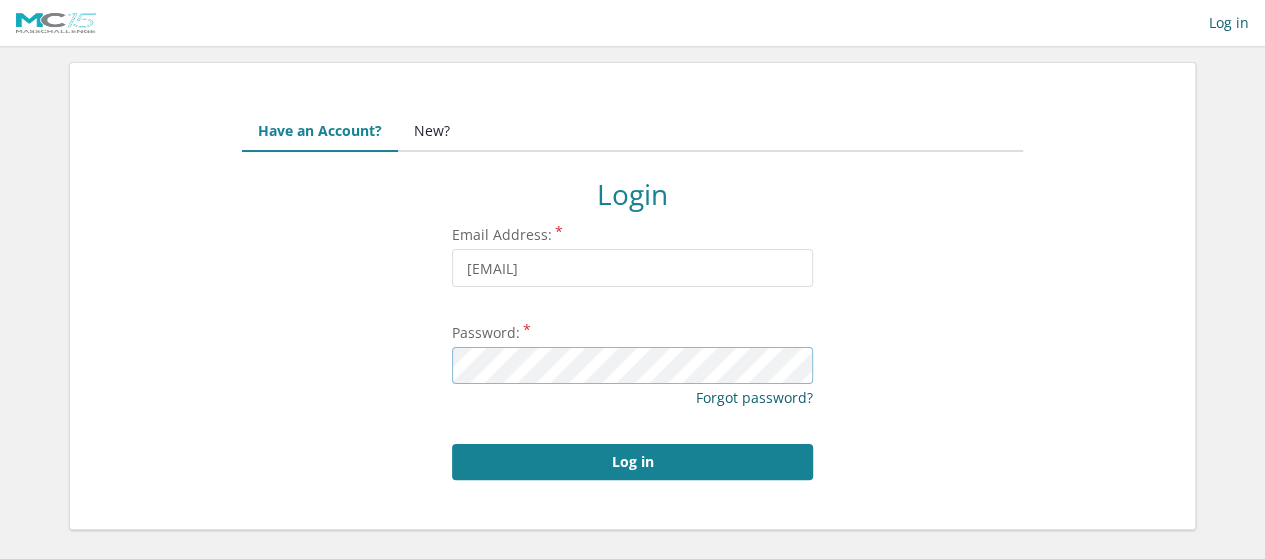 click on "Log in" at bounding box center (632, 462) 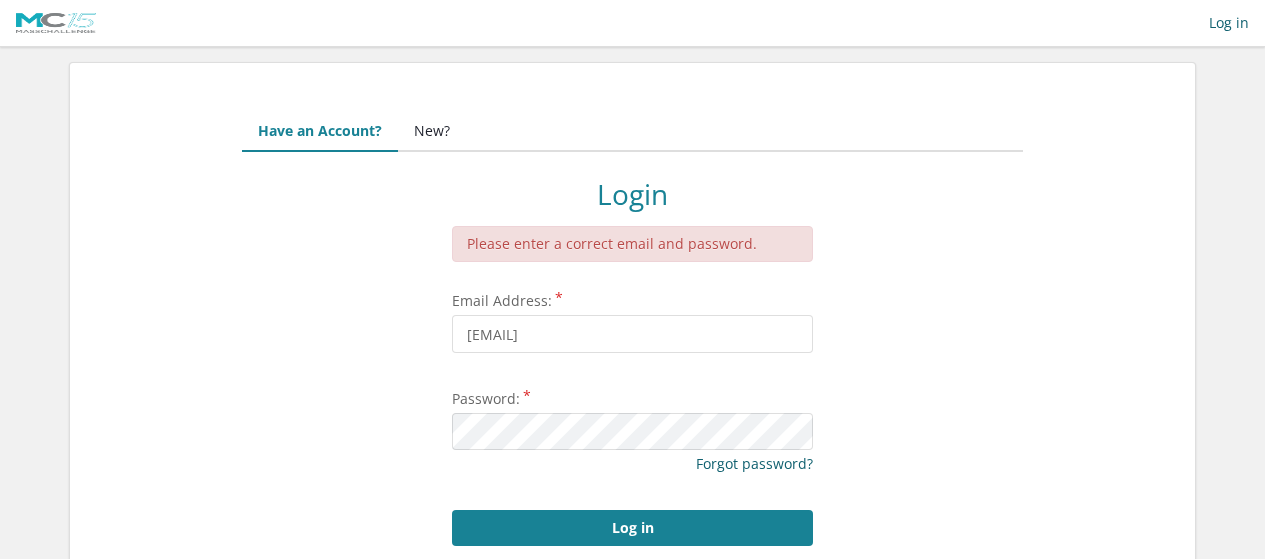 scroll, scrollTop: 0, scrollLeft: 0, axis: both 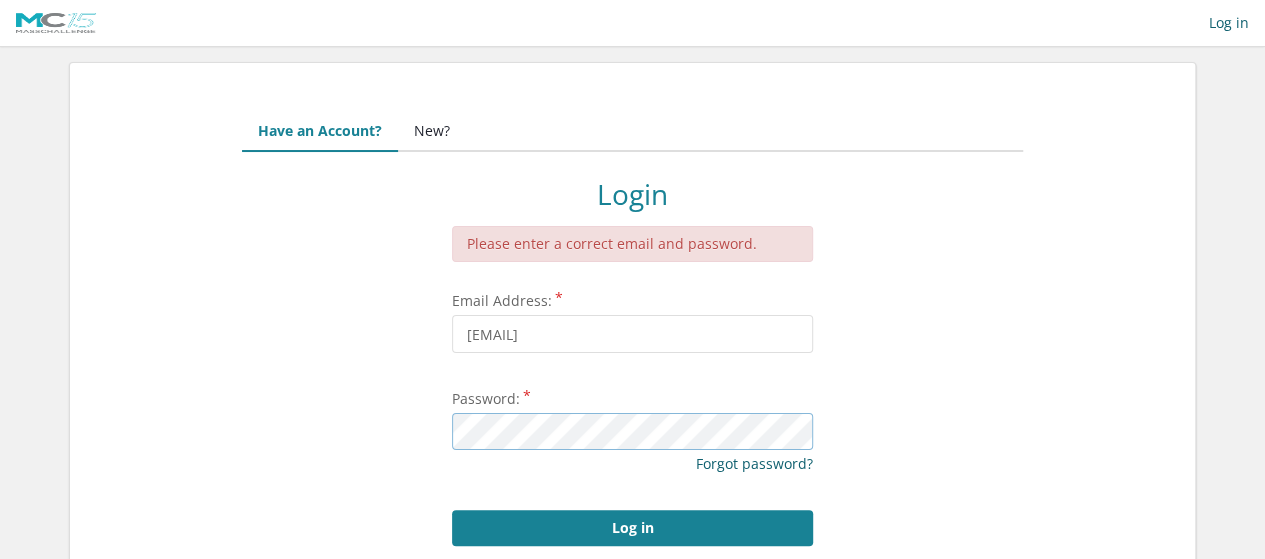 click on "Log in" at bounding box center [632, 528] 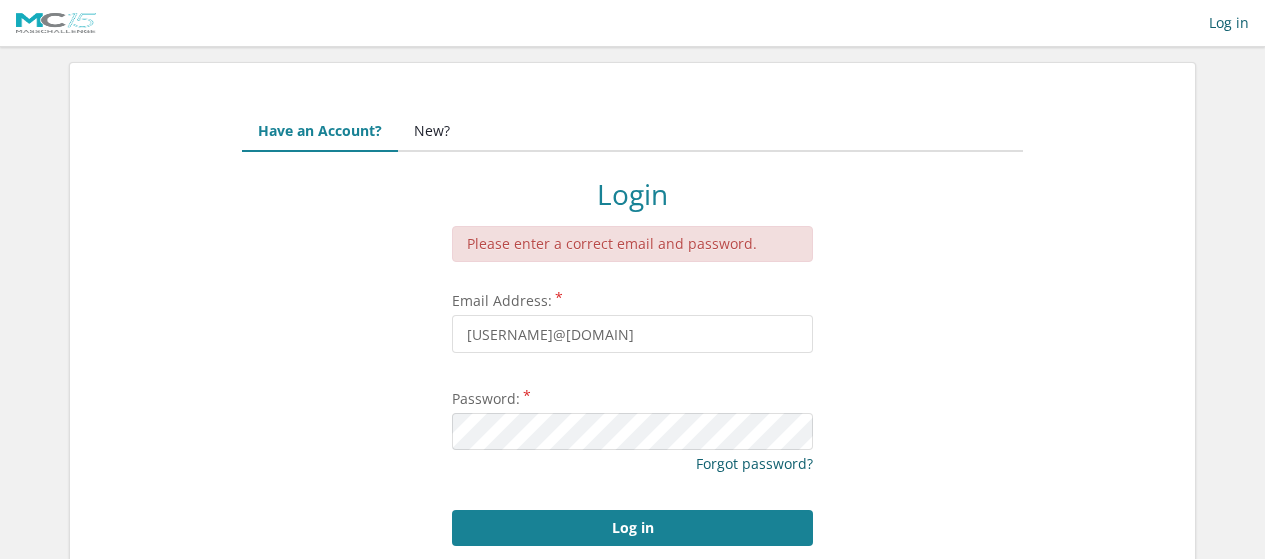 scroll, scrollTop: 0, scrollLeft: 0, axis: both 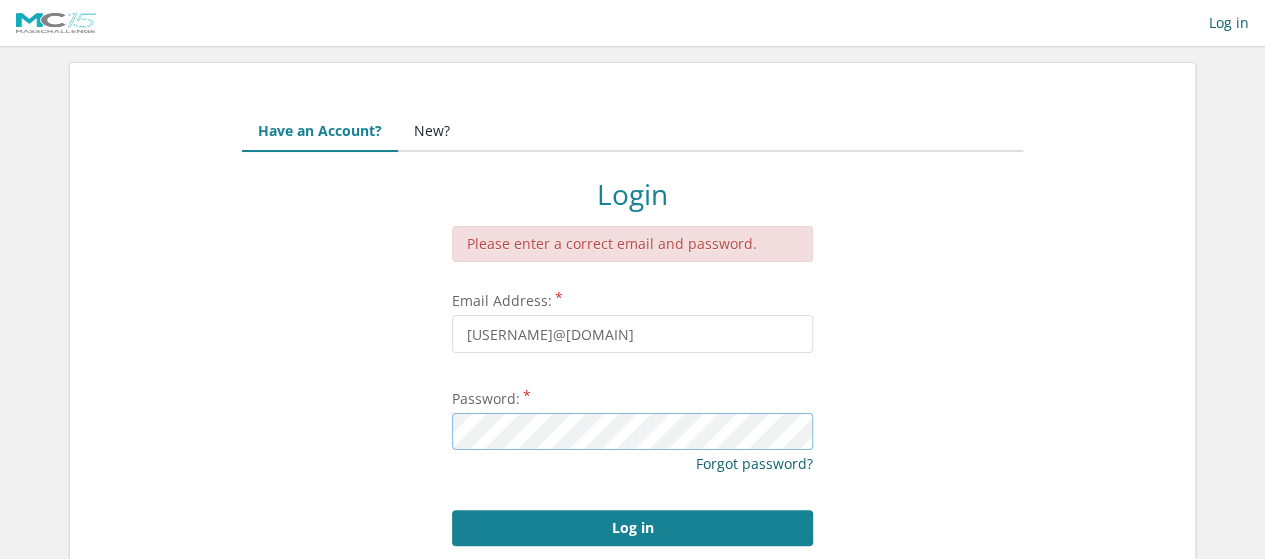 click on "Log in" at bounding box center [632, 528] 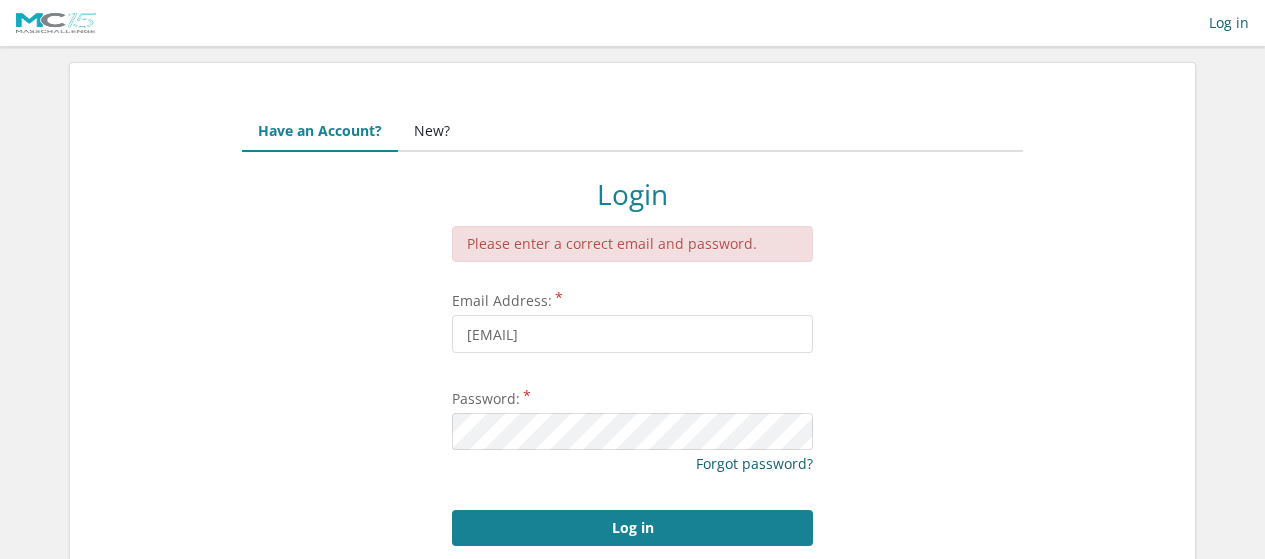 scroll, scrollTop: 0, scrollLeft: 0, axis: both 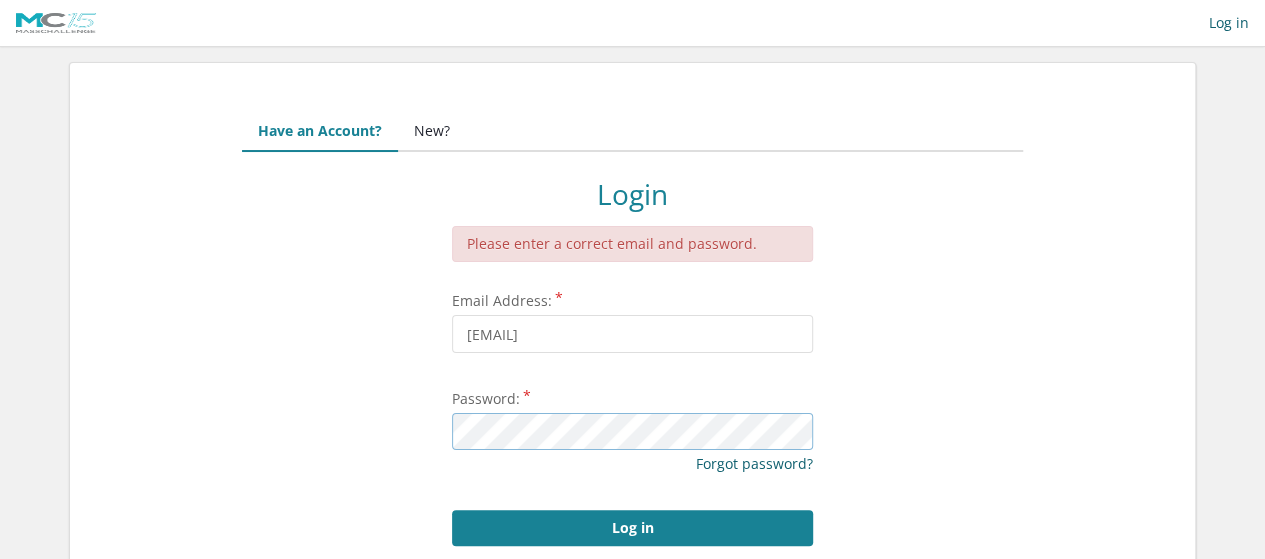 click on "Log in" at bounding box center [632, 528] 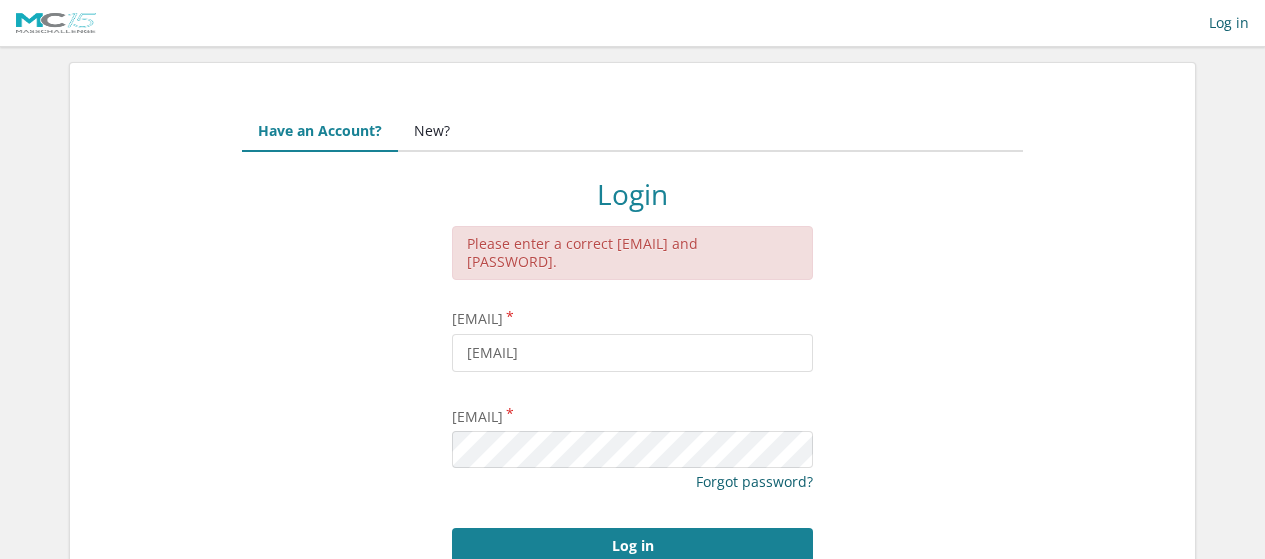 scroll, scrollTop: 0, scrollLeft: 0, axis: both 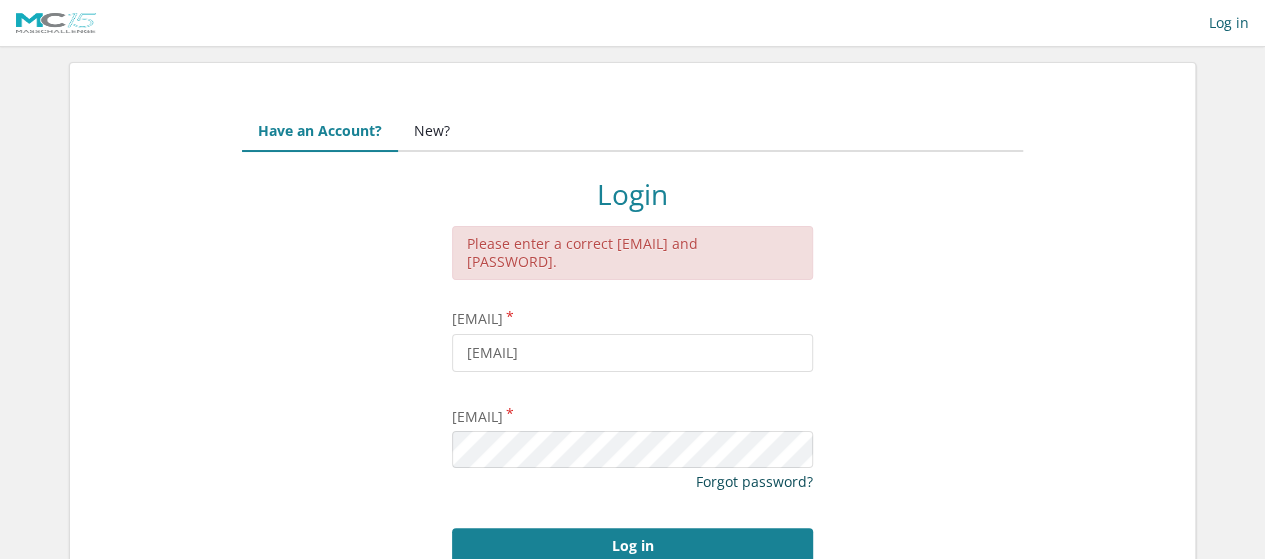click on "Forgot password?" at bounding box center [754, 481] 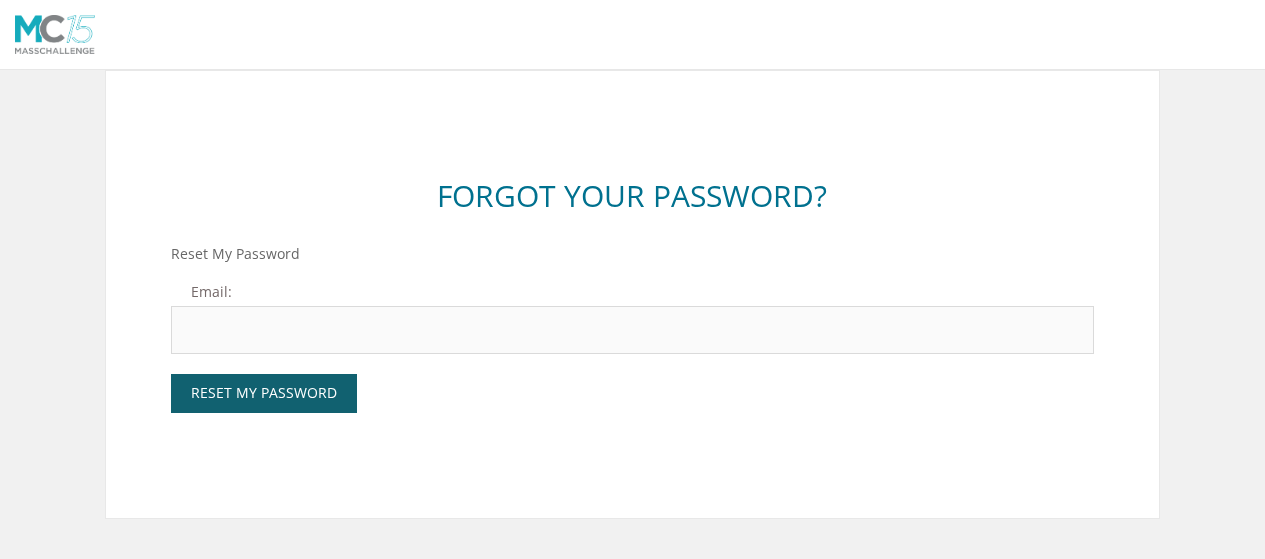 scroll, scrollTop: 0, scrollLeft: 0, axis: both 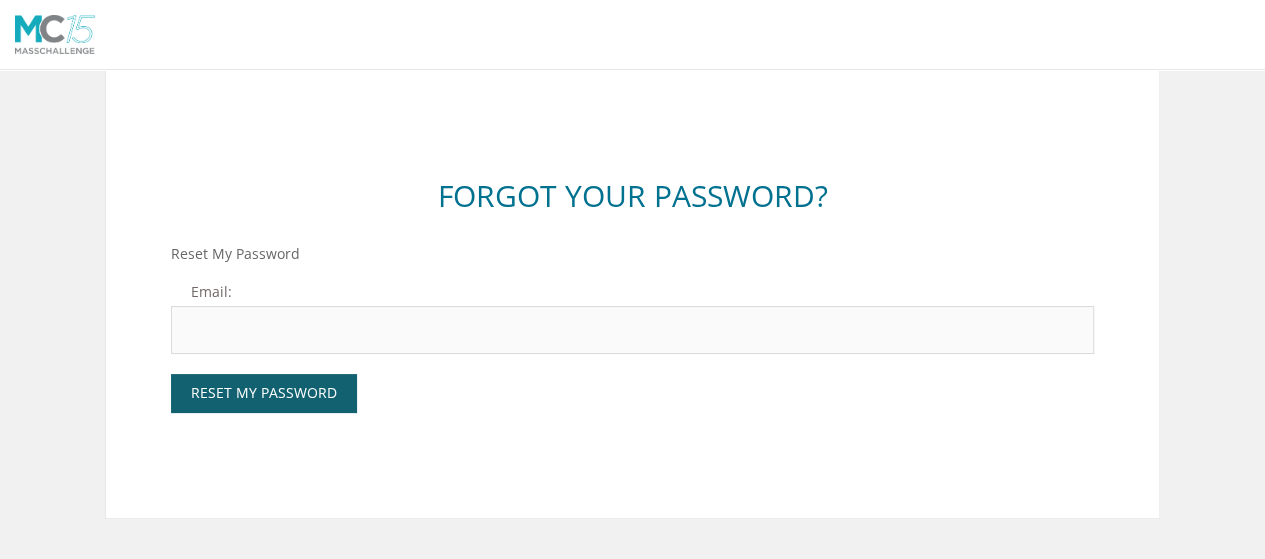 click on "Email:" at bounding box center (632, 330) 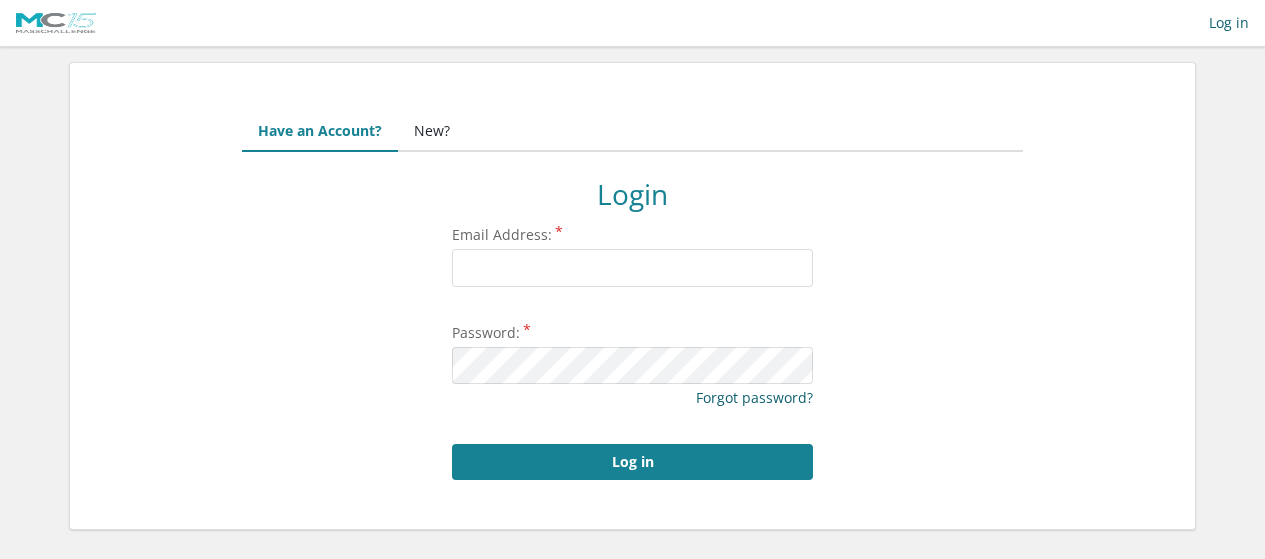 scroll, scrollTop: 0, scrollLeft: 0, axis: both 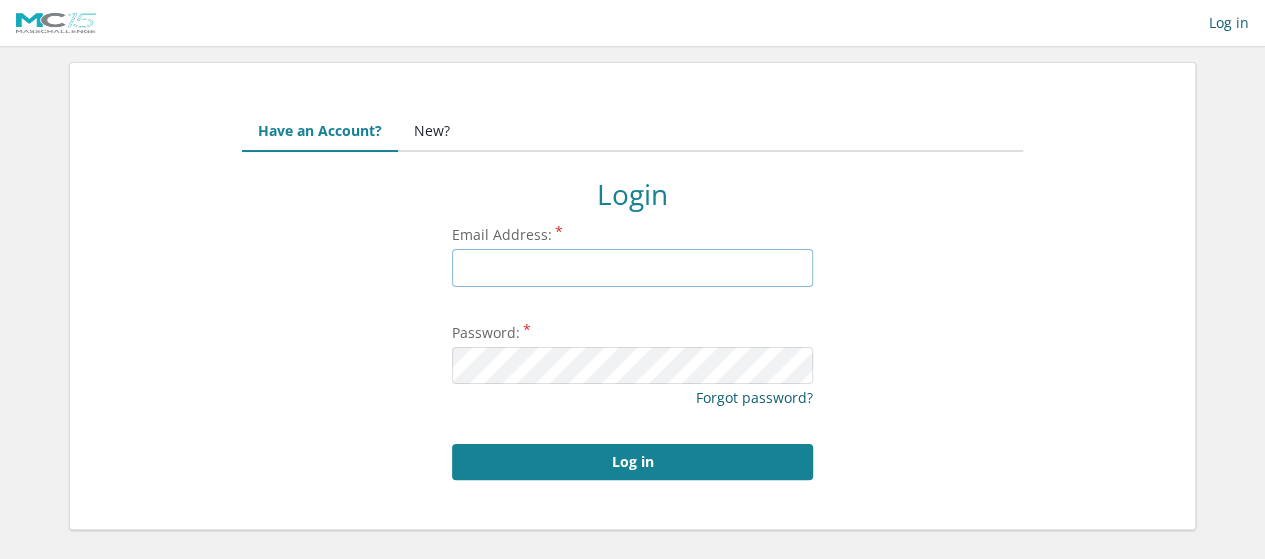 click on "[EMAIL]" at bounding box center (632, 268) 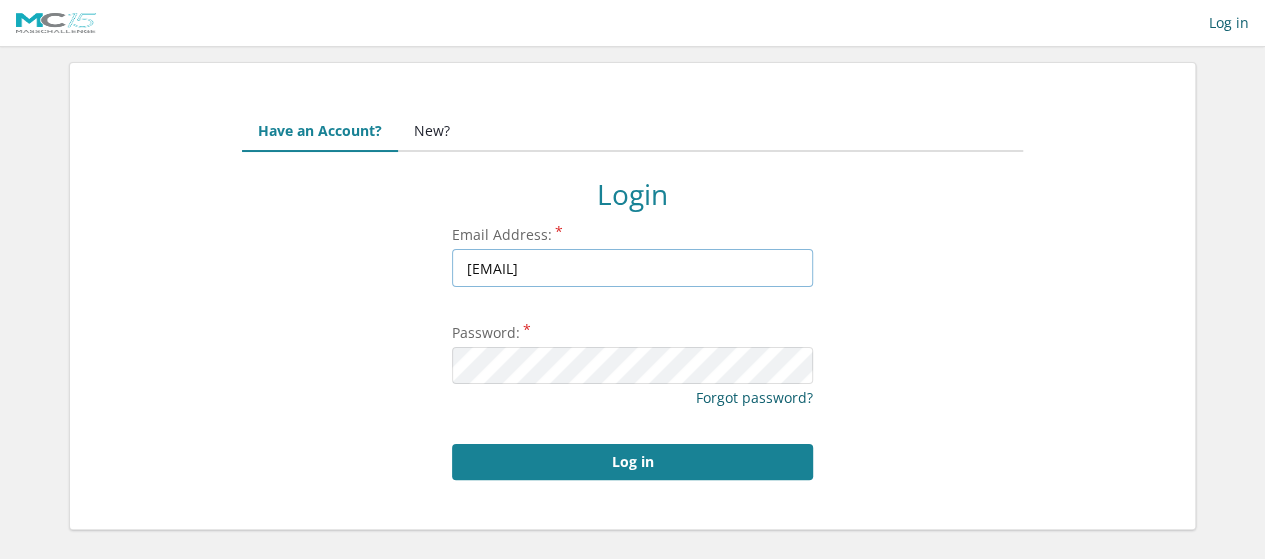 drag, startPoint x: 590, startPoint y: 268, endPoint x: 690, endPoint y: 266, distance: 100.02 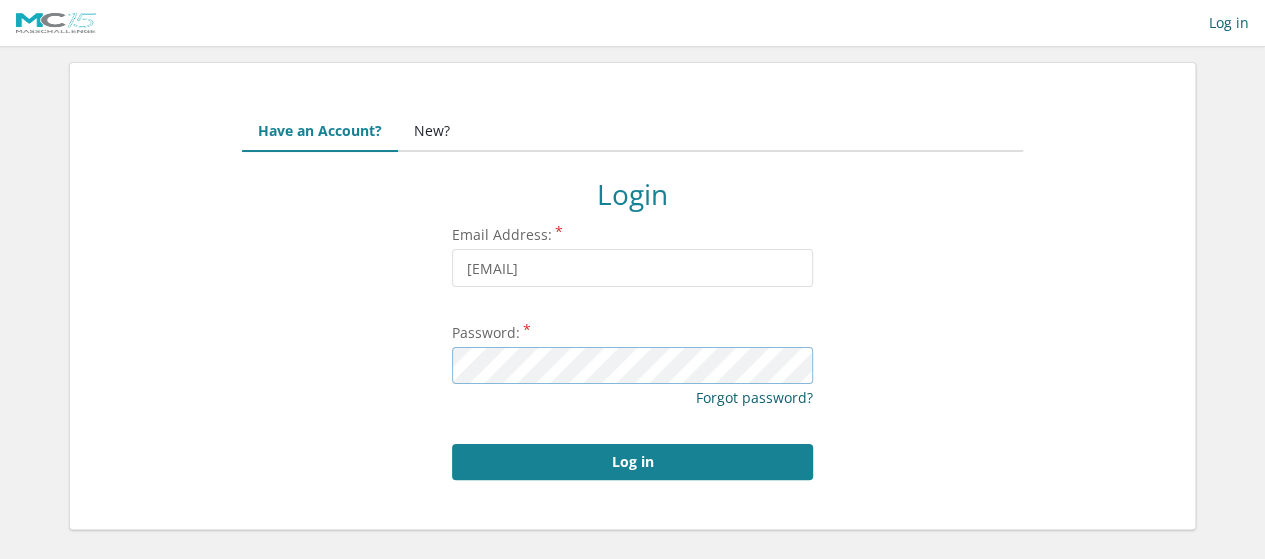 click on "Log in" at bounding box center (632, 462) 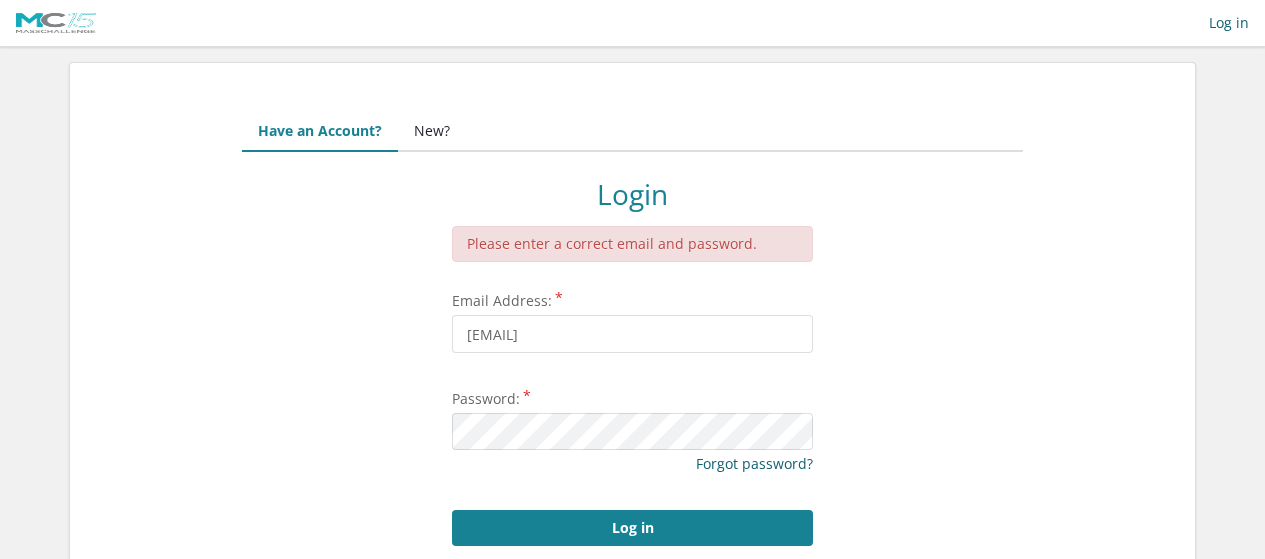 scroll, scrollTop: 0, scrollLeft: 0, axis: both 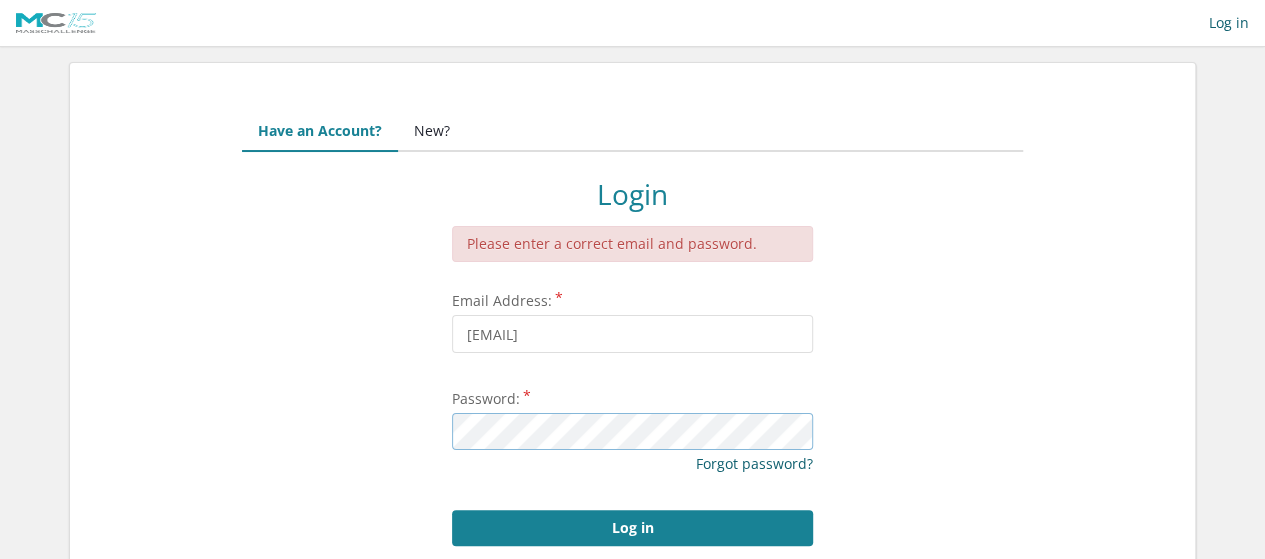 click on "Log in" at bounding box center (632, 528) 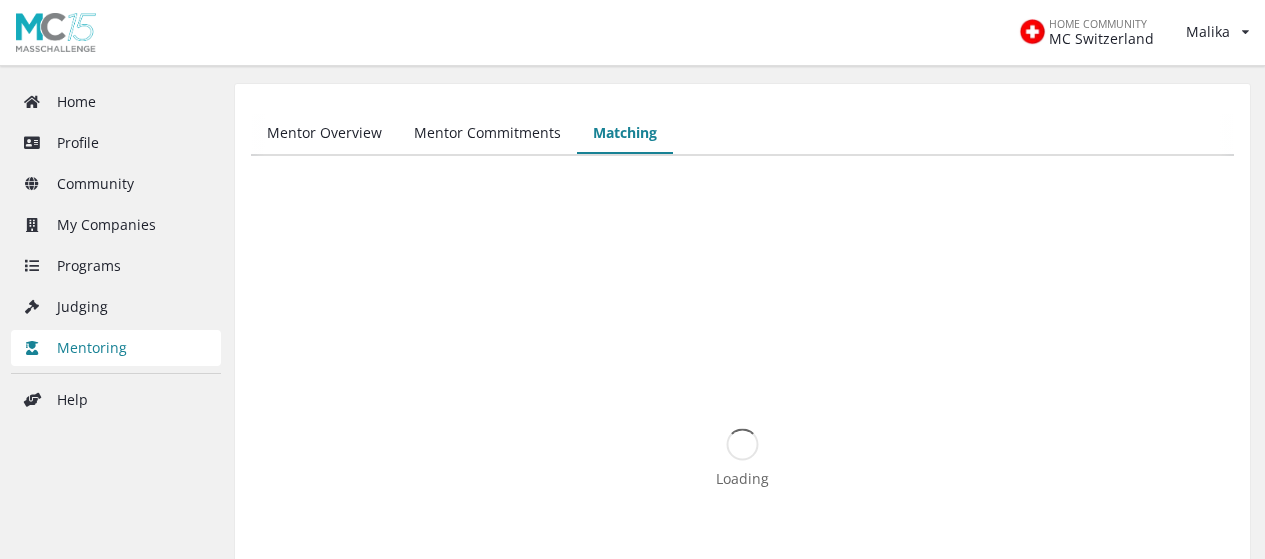 scroll, scrollTop: 0, scrollLeft: 0, axis: both 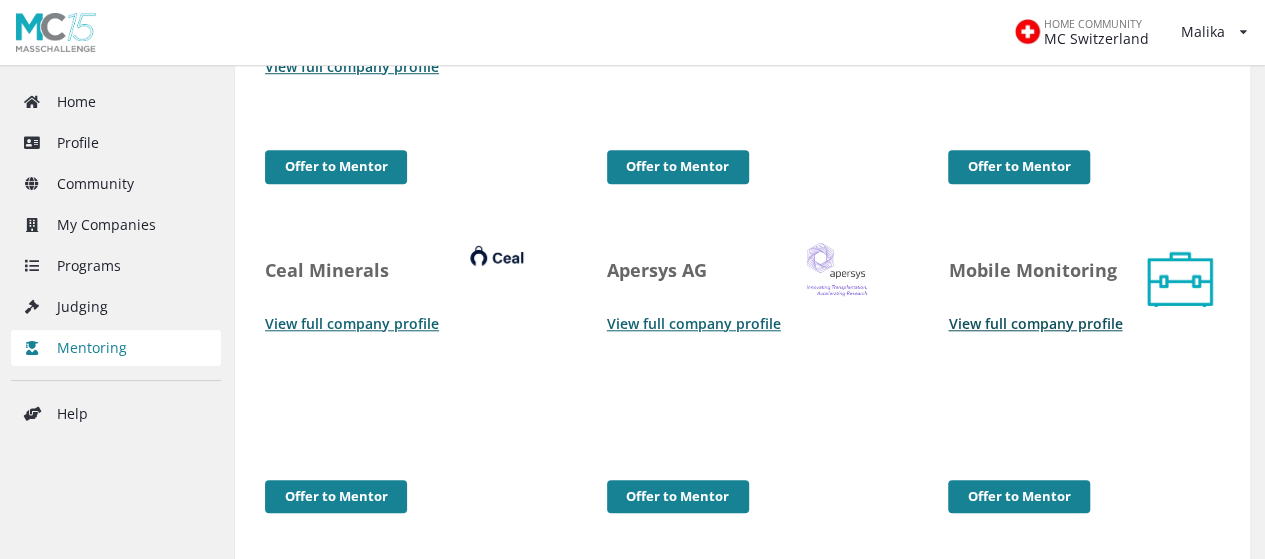 click on "View full company profile" at bounding box center [1035, 323] 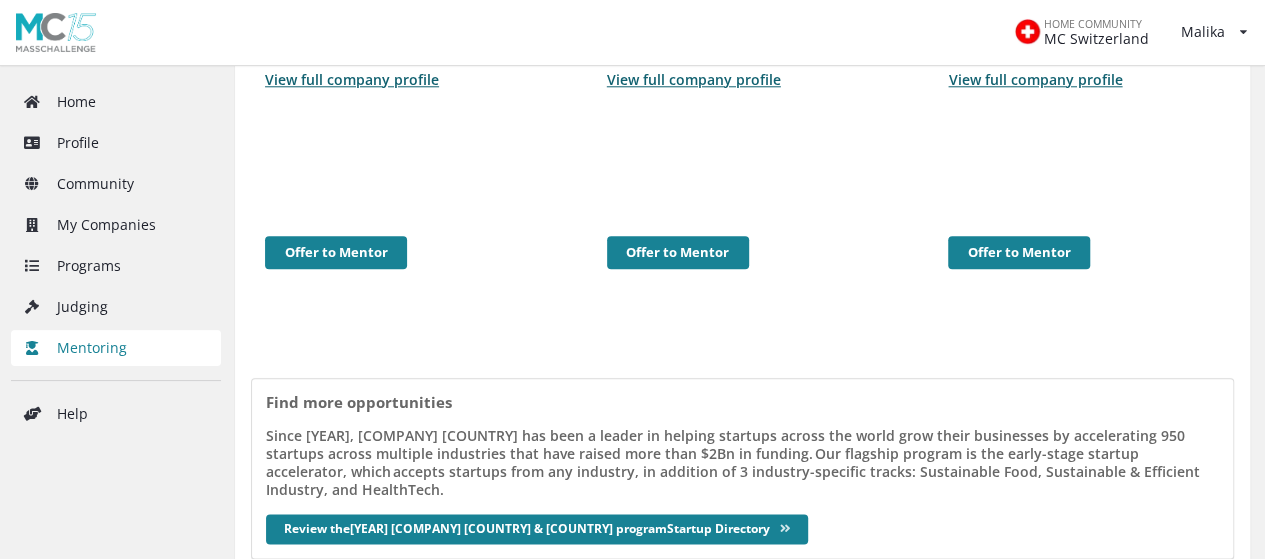 scroll, scrollTop: 1032, scrollLeft: 0, axis: vertical 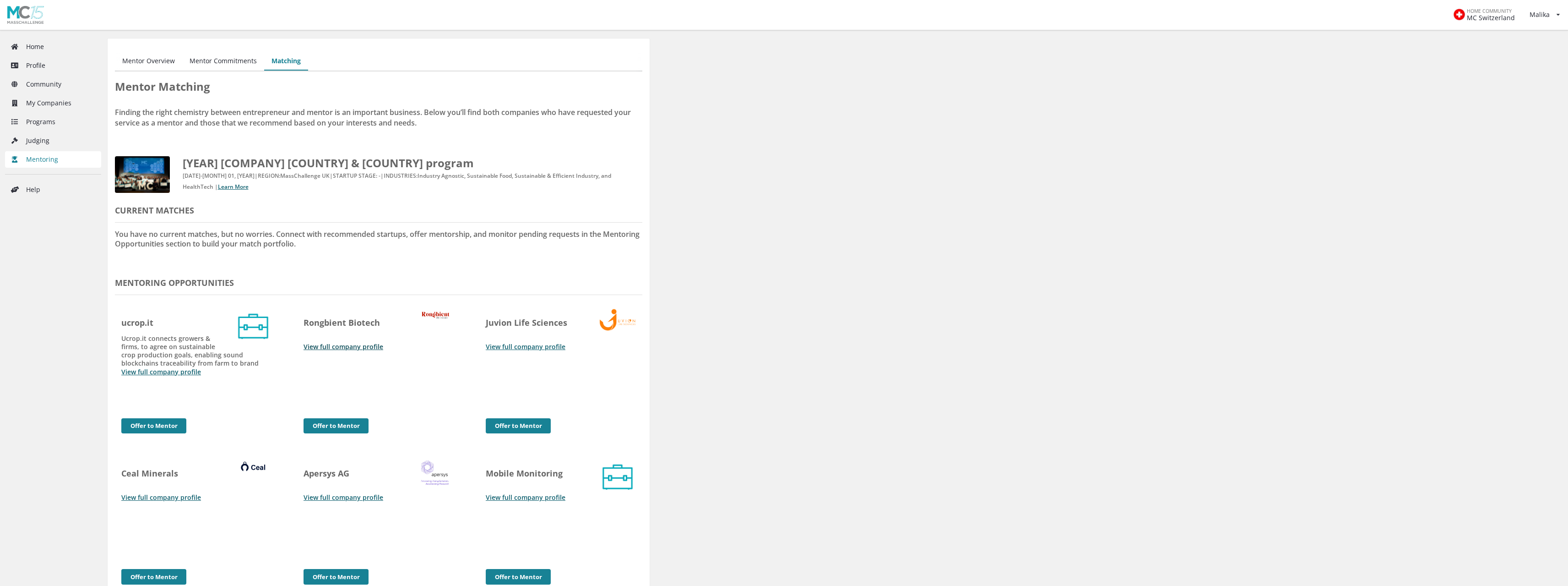 click on "View full company profile" at bounding box center (343, 346) 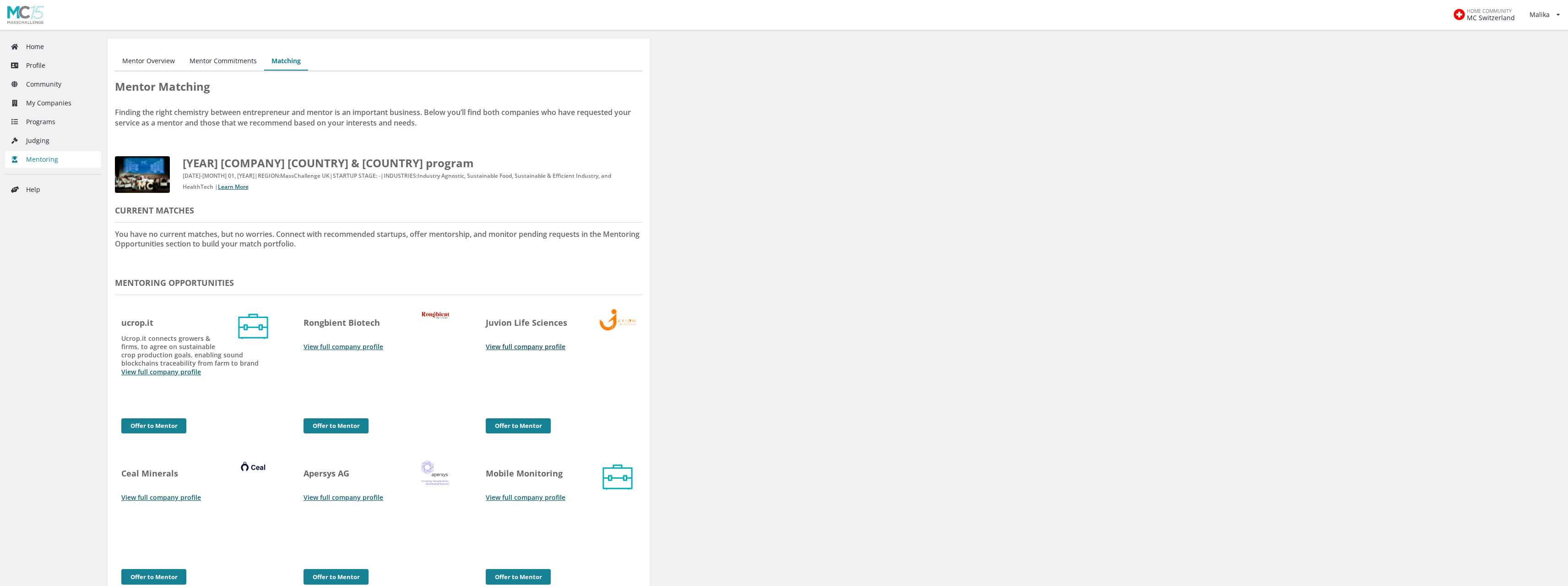 click on "View full company profile" at bounding box center [526, 346] 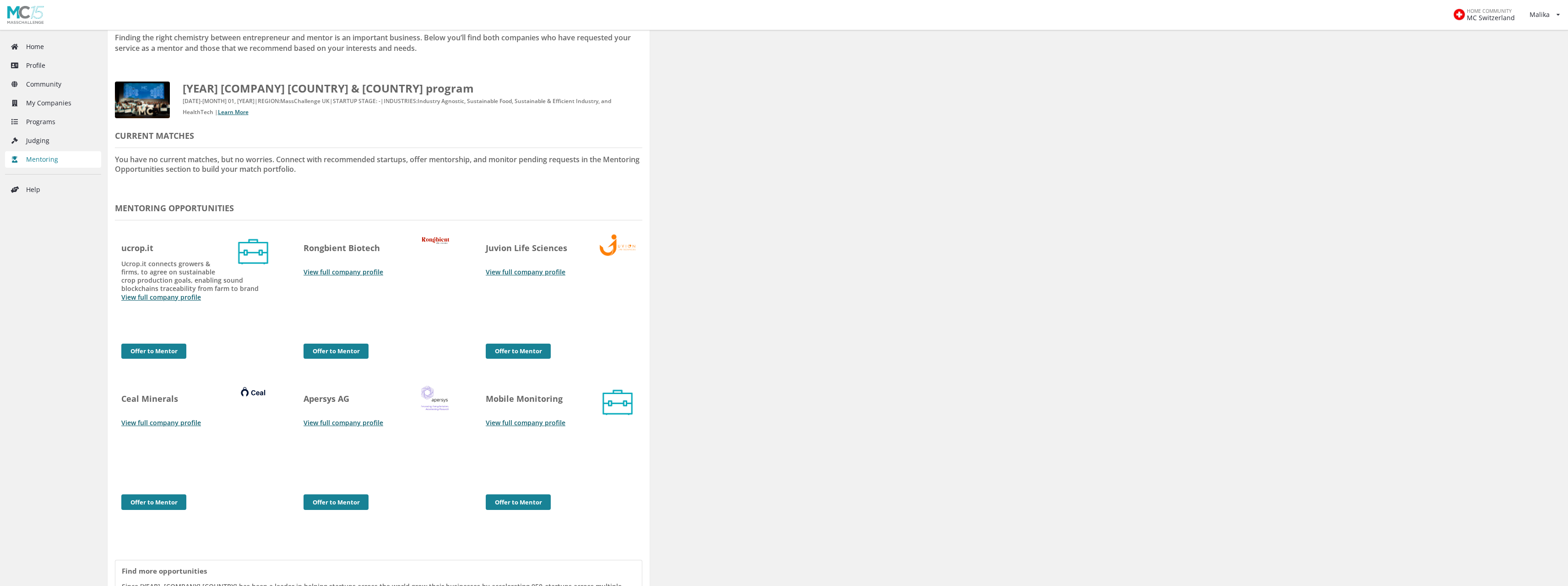 scroll, scrollTop: 92, scrollLeft: 0, axis: vertical 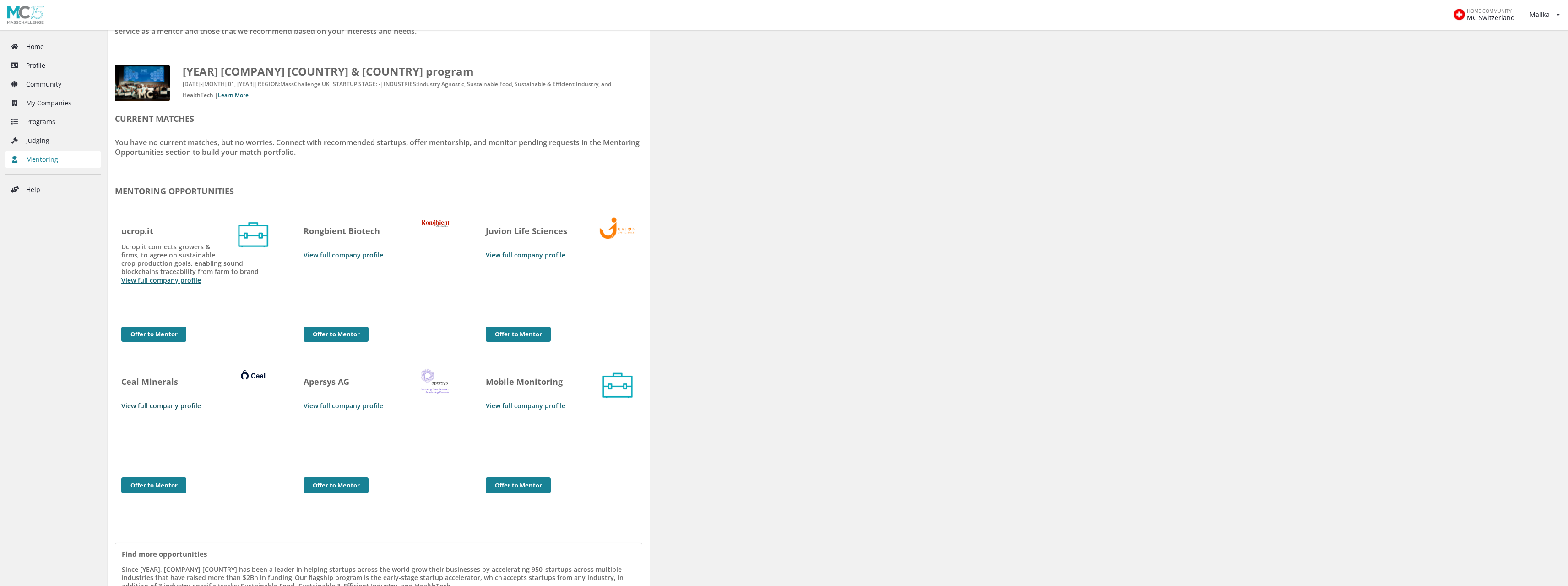 click on "View full company profile" at bounding box center (161, 405) 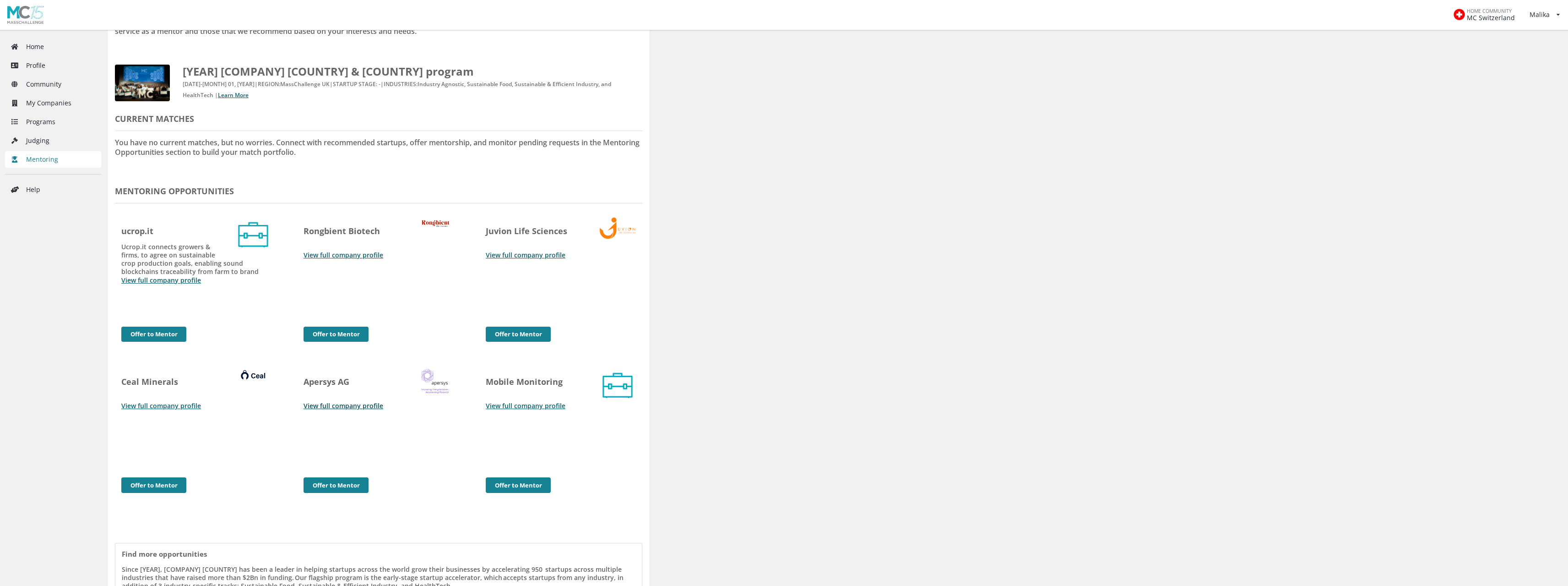 click on "View full company profile" at bounding box center [343, 405] 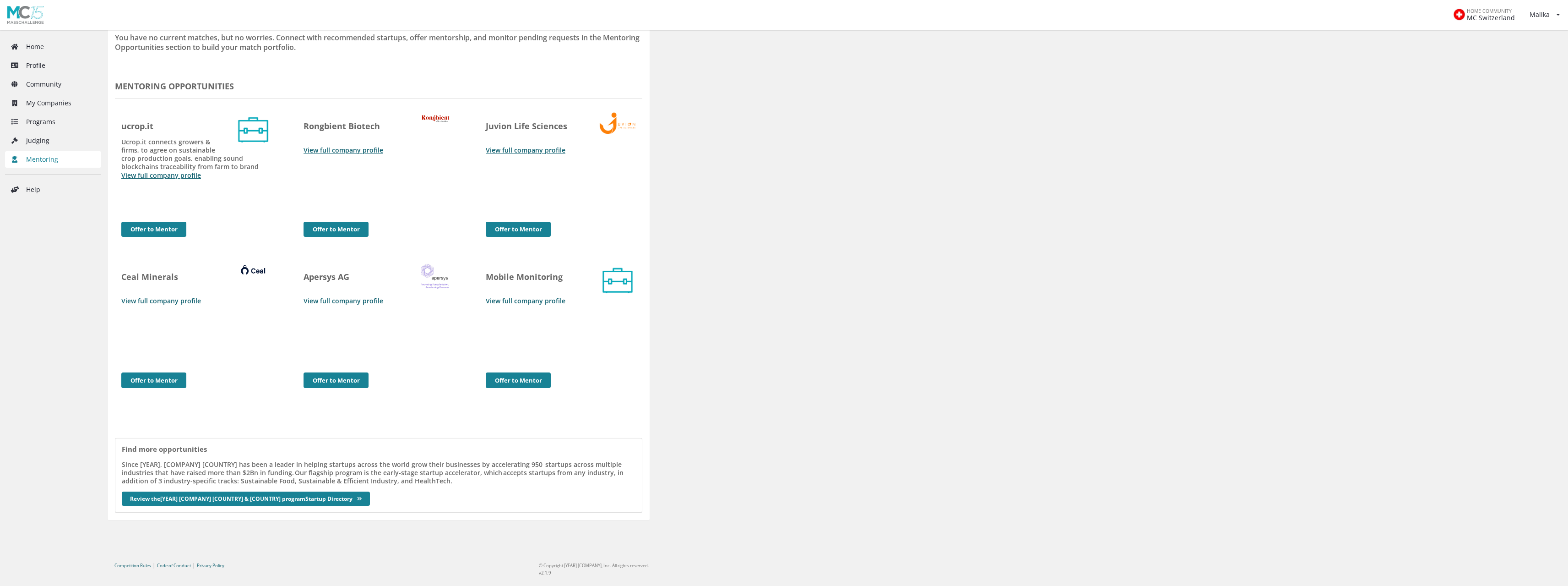 scroll, scrollTop: 0, scrollLeft: 0, axis: both 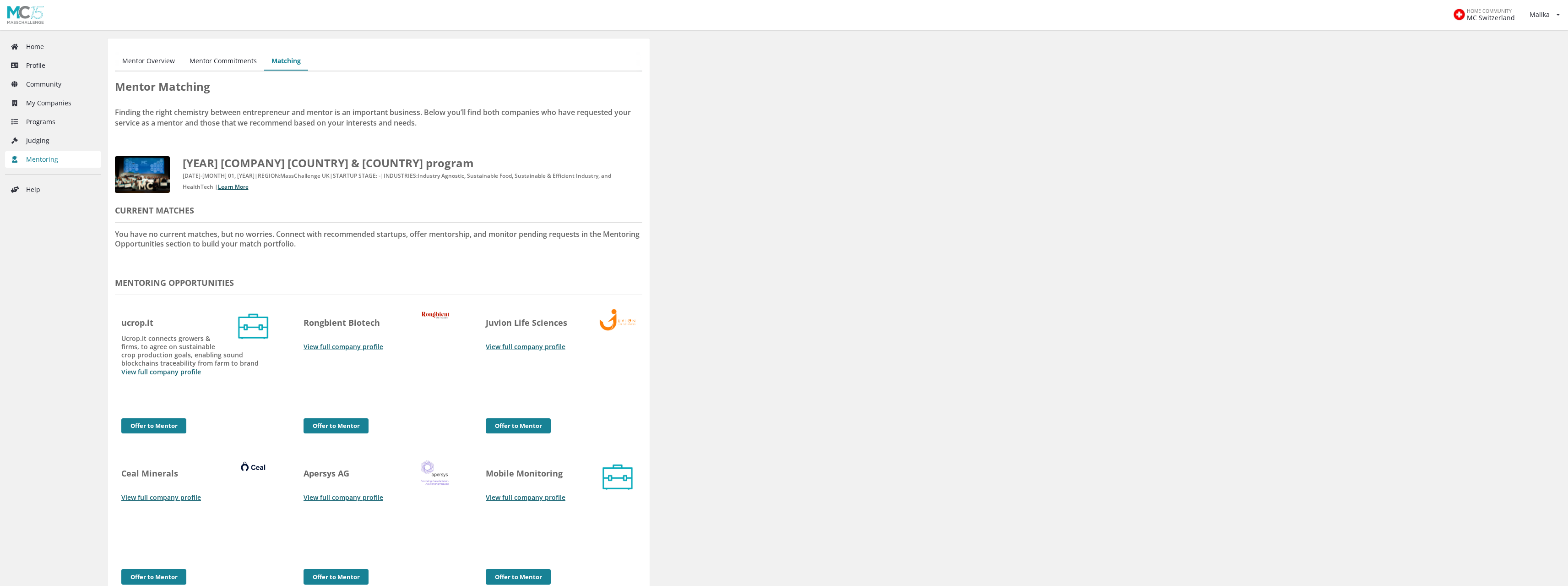click on "Learn More" at bounding box center [233, 186] 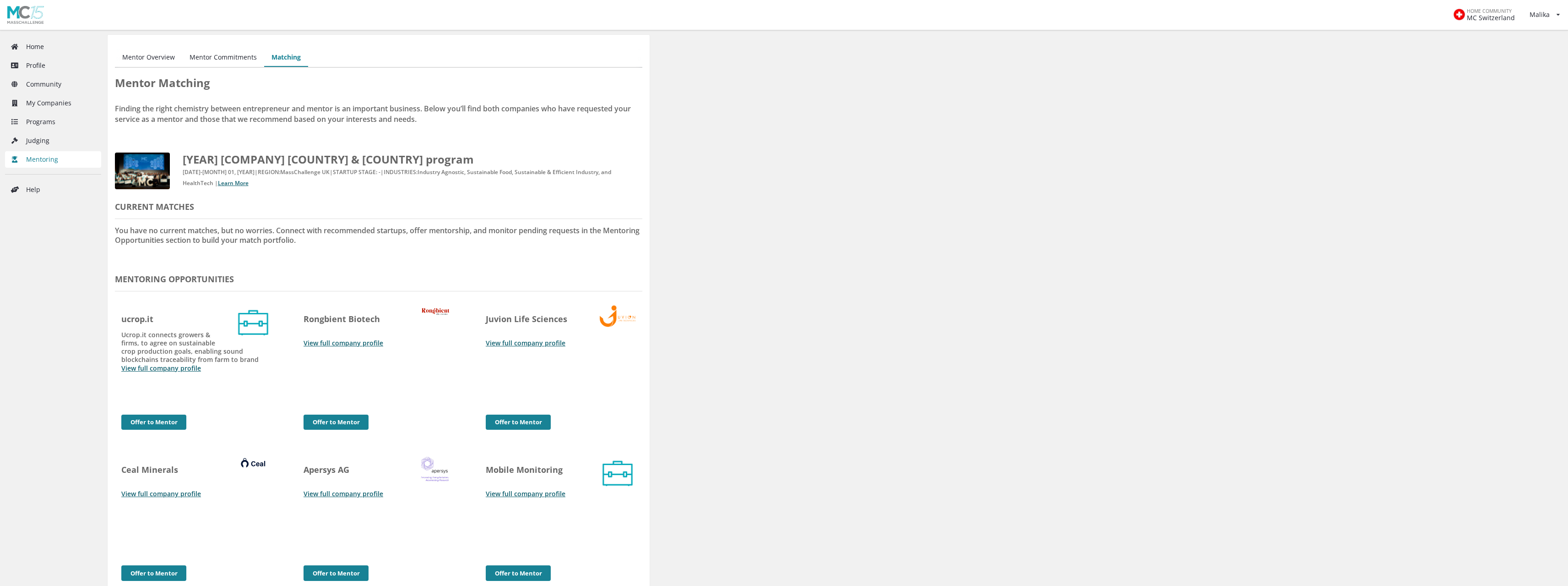 scroll, scrollTop: 197, scrollLeft: 0, axis: vertical 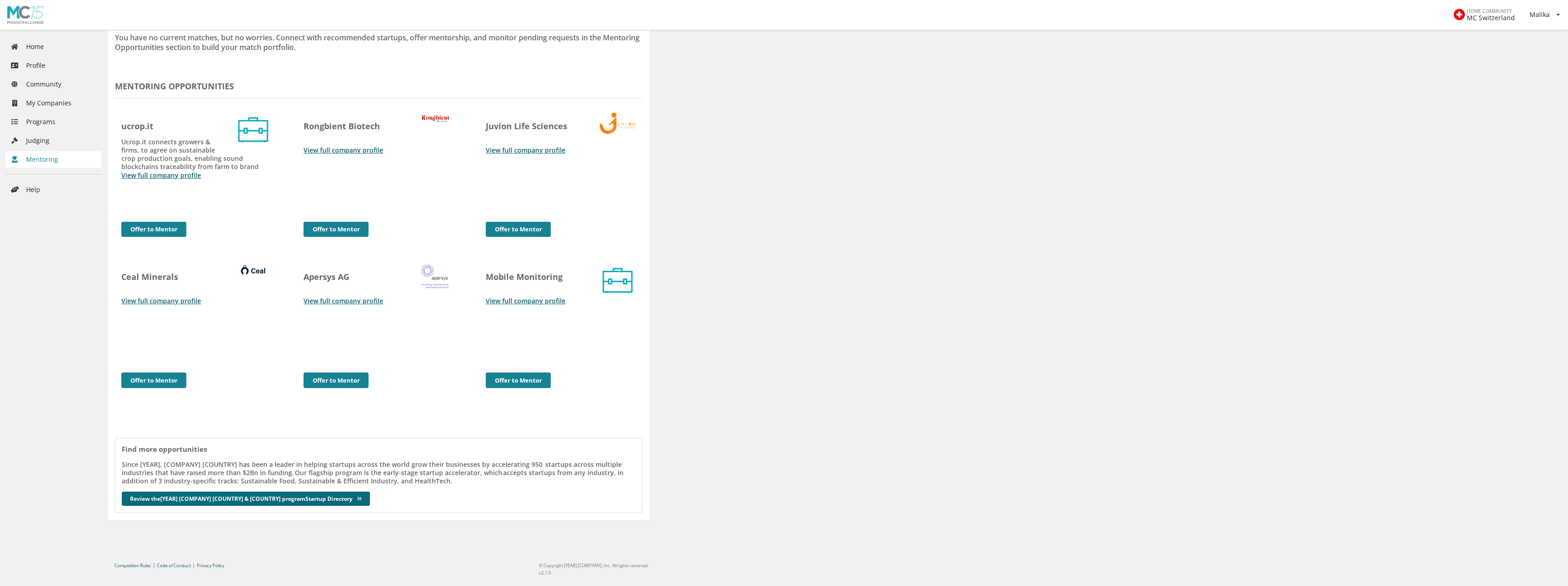 click on "Review the  2025 MassChallenge Switzerland & UK program  Startup Directory" at bounding box center [246, 498] 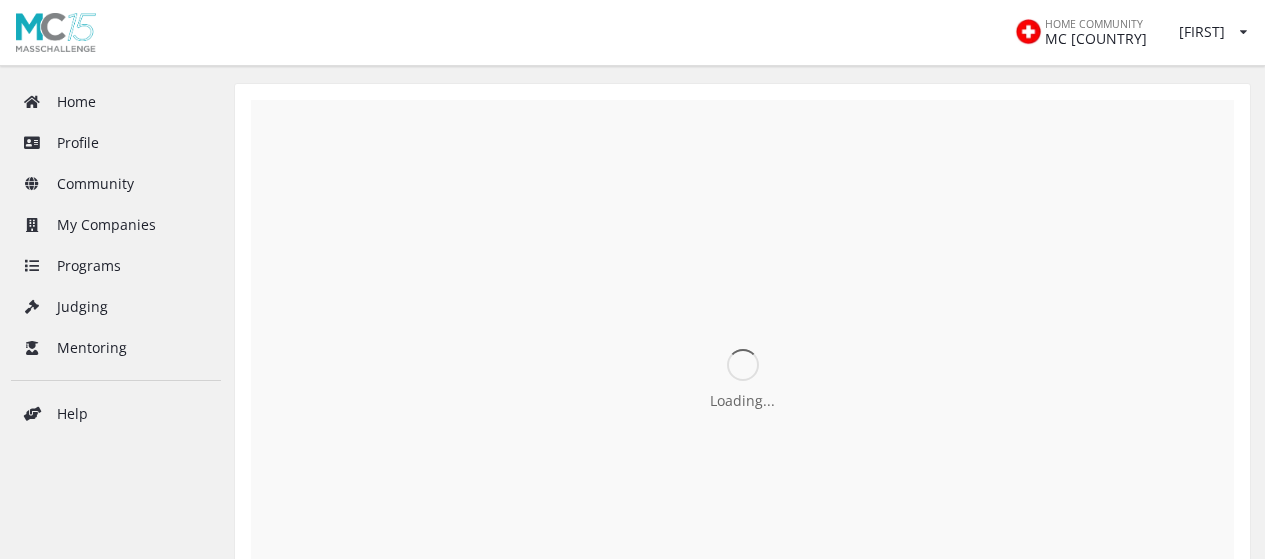 scroll, scrollTop: 0, scrollLeft: 0, axis: both 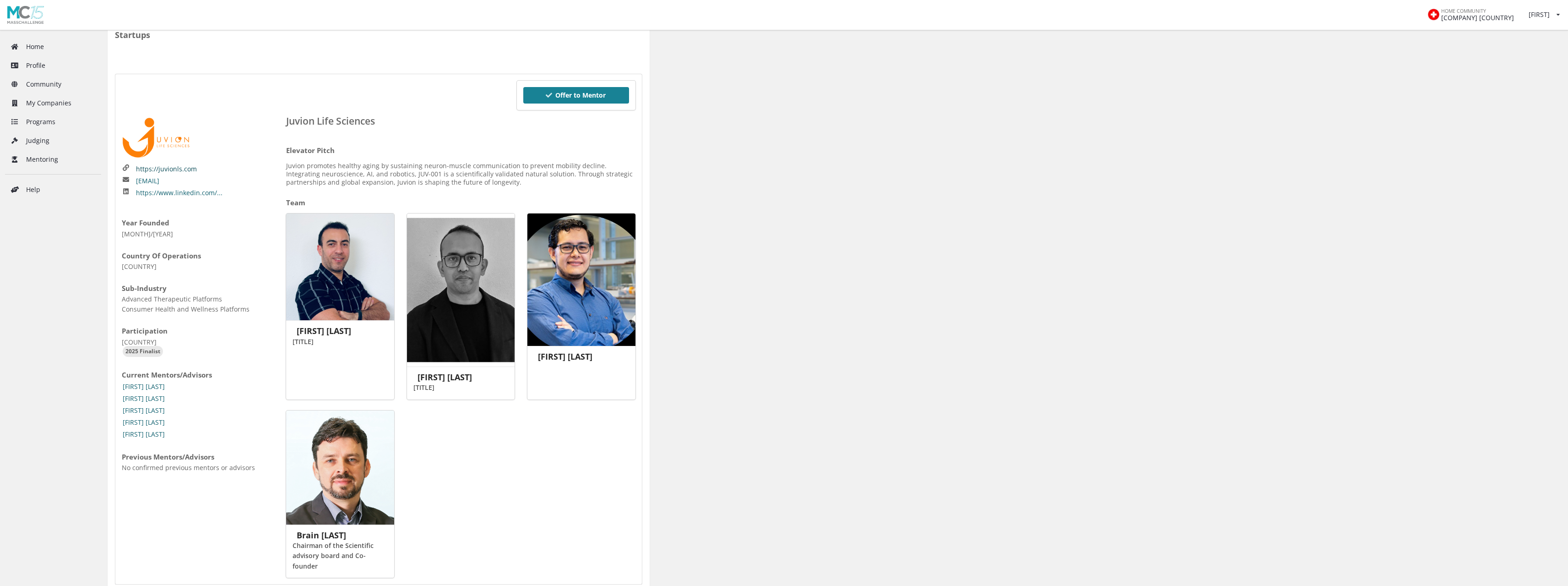 click on "https://juvionls.com" at bounding box center [166, 169] 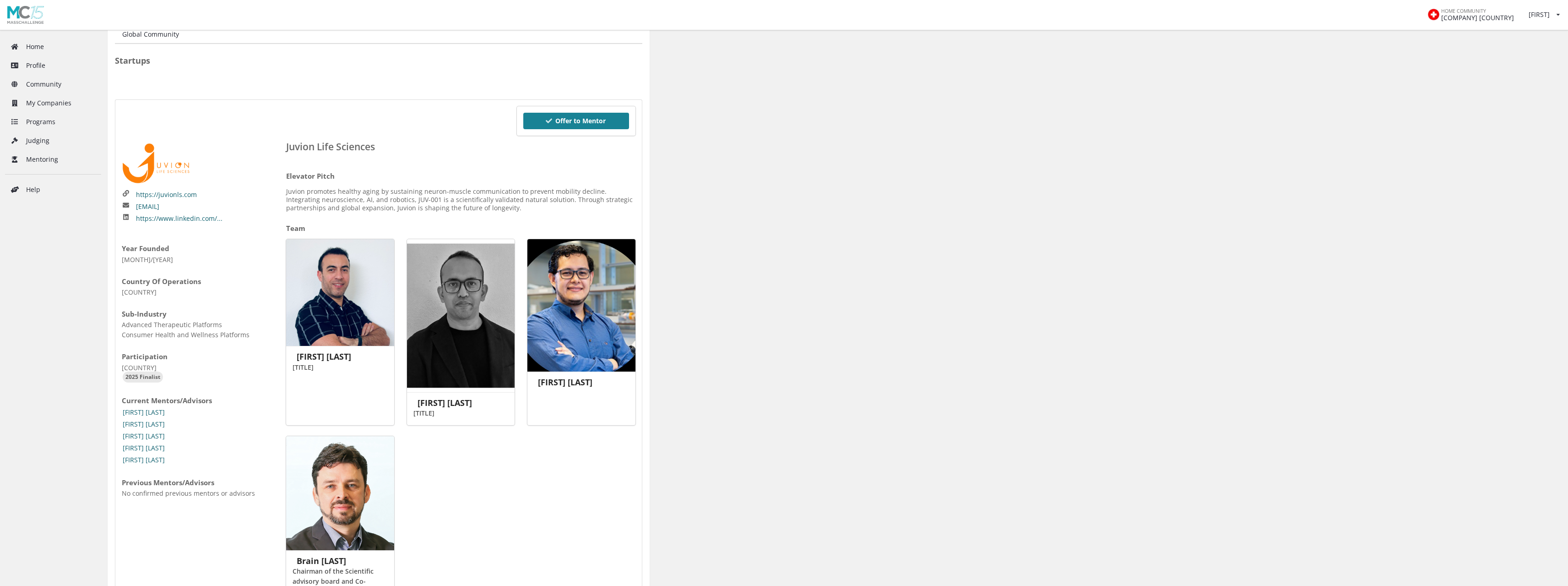 scroll, scrollTop: 0, scrollLeft: 0, axis: both 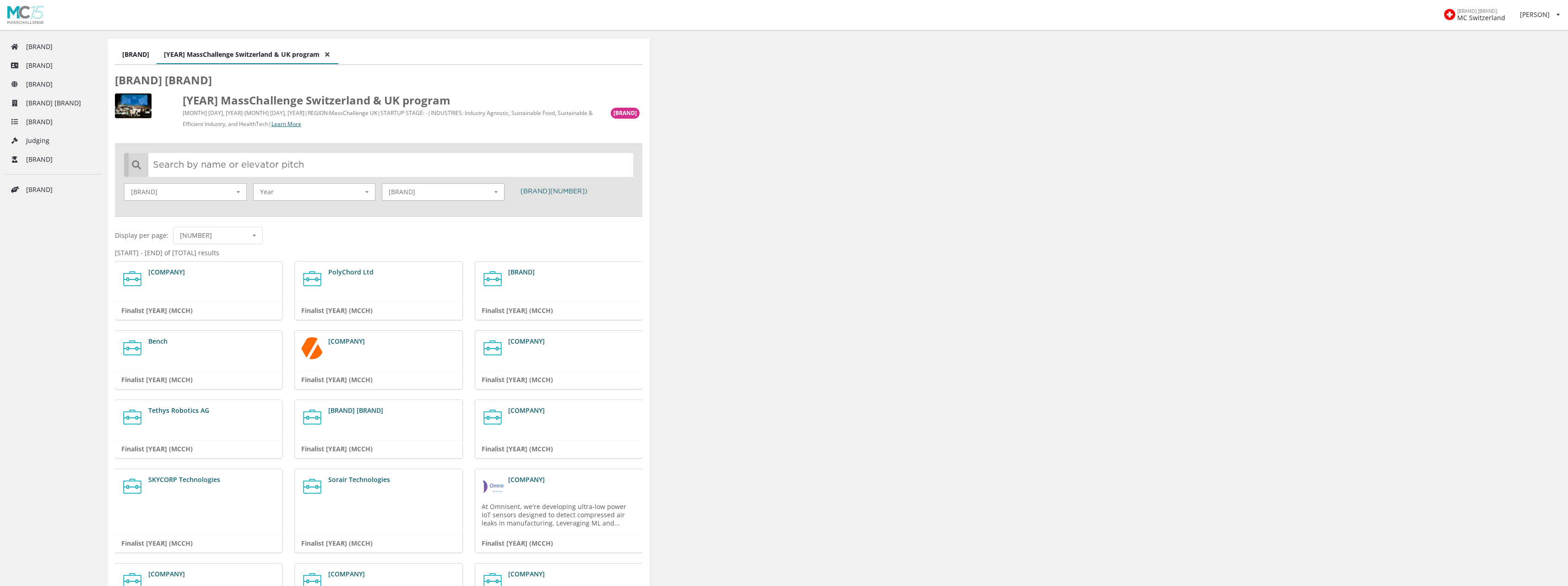 click at bounding box center (238, 192) 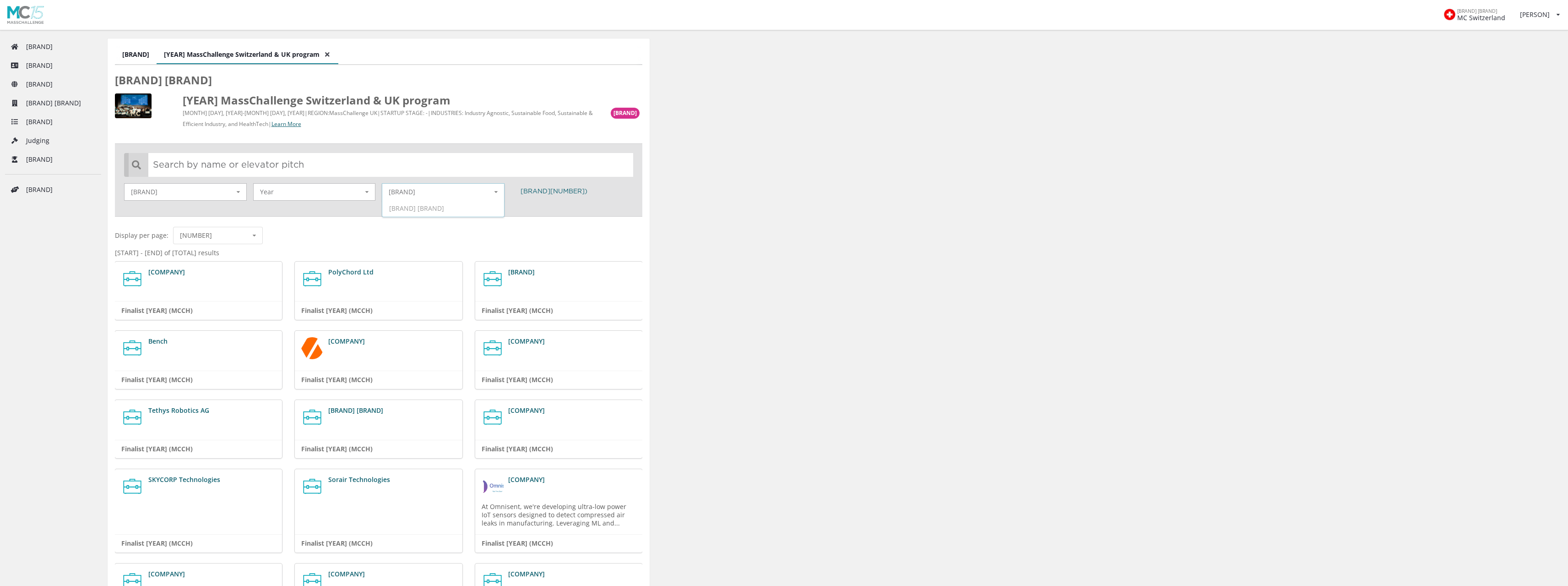 click at bounding box center (496, 192) 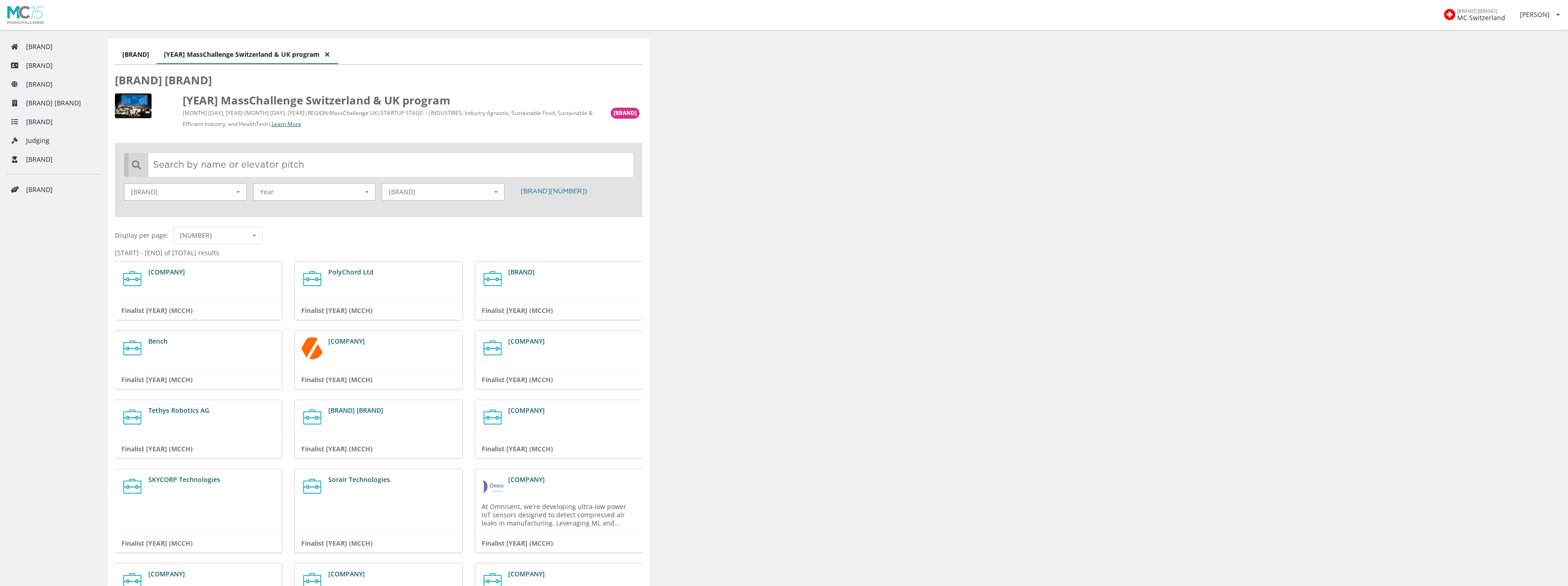 click on "Clear filters ( 1 )" at bounding box center [554, 192] 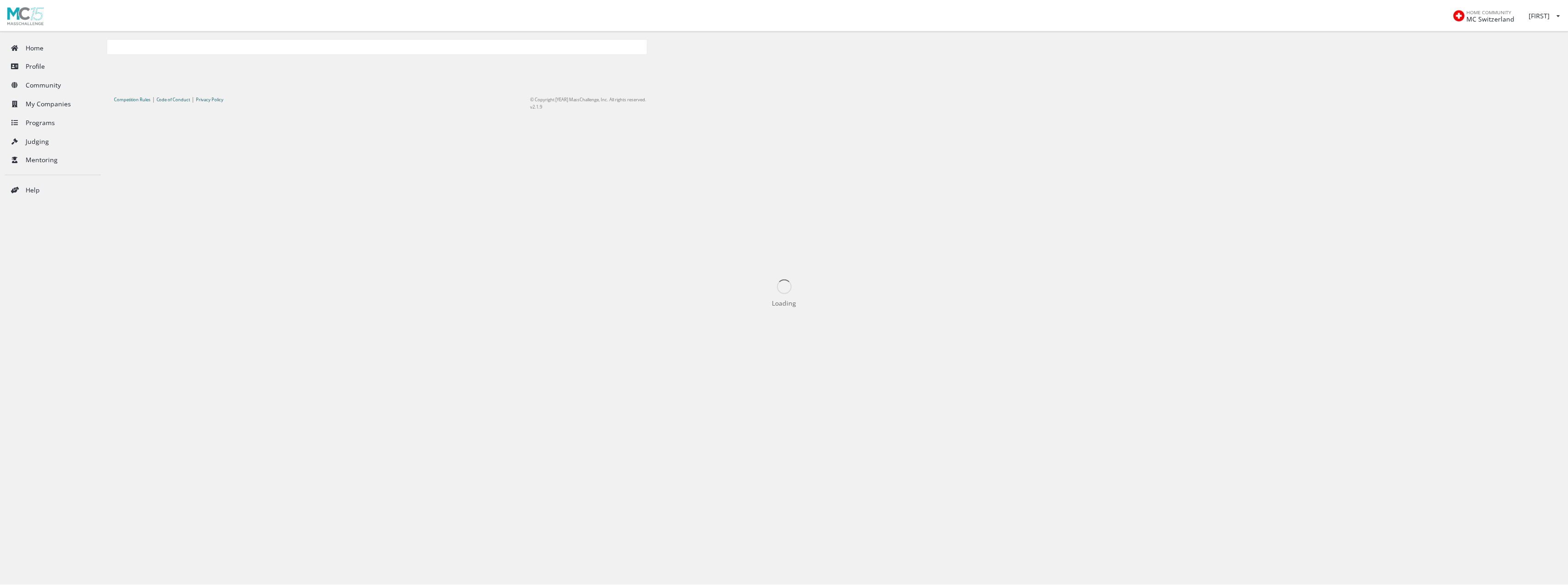 scroll, scrollTop: 0, scrollLeft: 0, axis: both 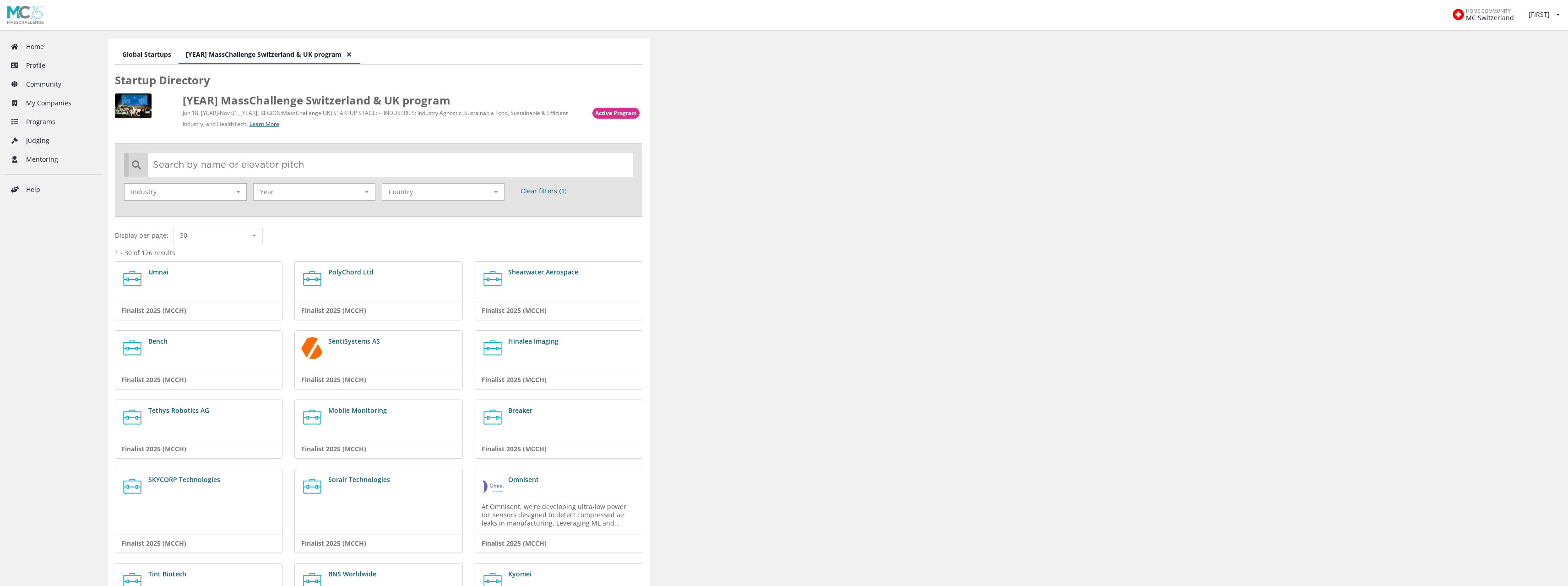 click on "Industry 55 Sustainable Food 47 Environment 31 Cross-Industry 24 Healthcare 13 Industry 4.0 6 Security and Resiliency" at bounding box center (185, 192) 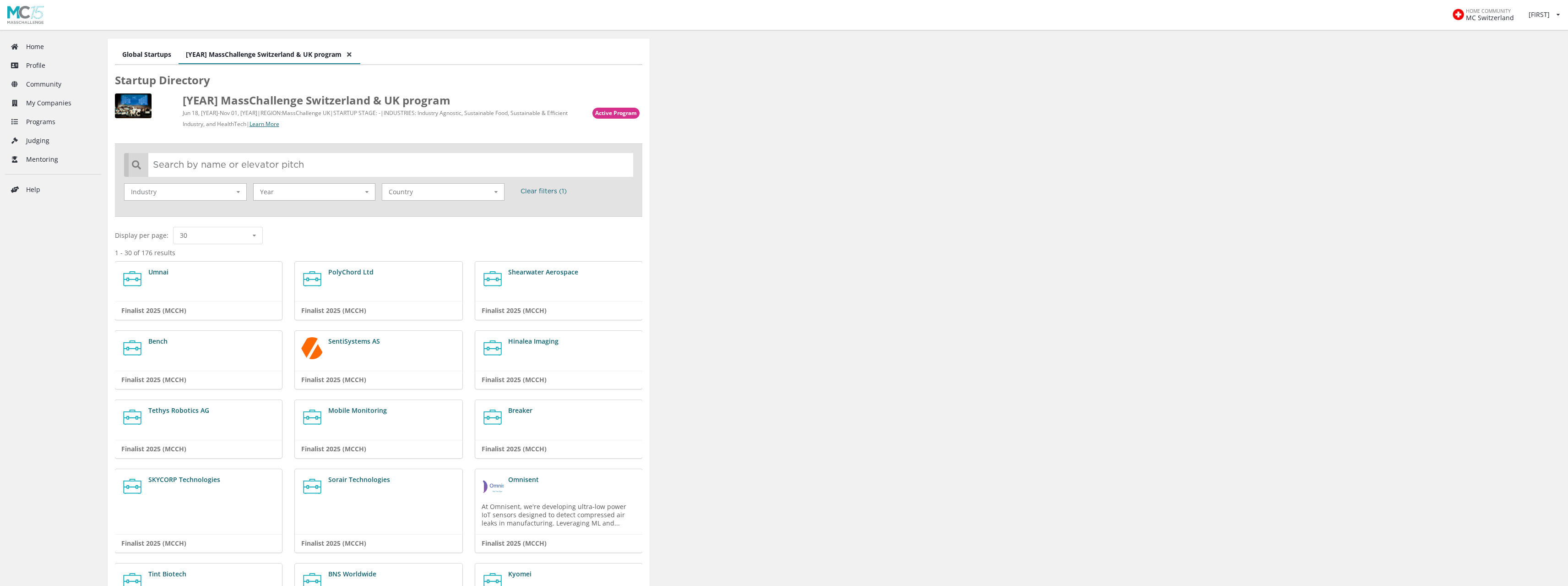 click on "Year" at bounding box center [153, 192] 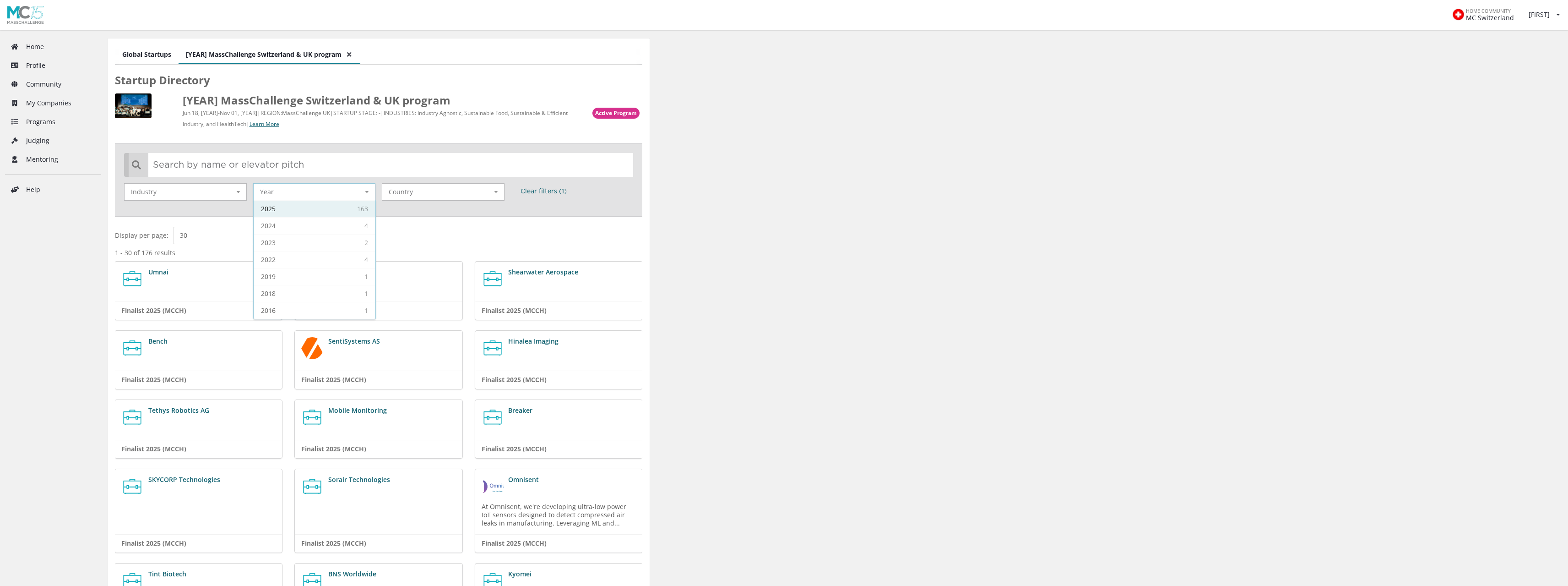 click on "163 2025" at bounding box center [315, 208] 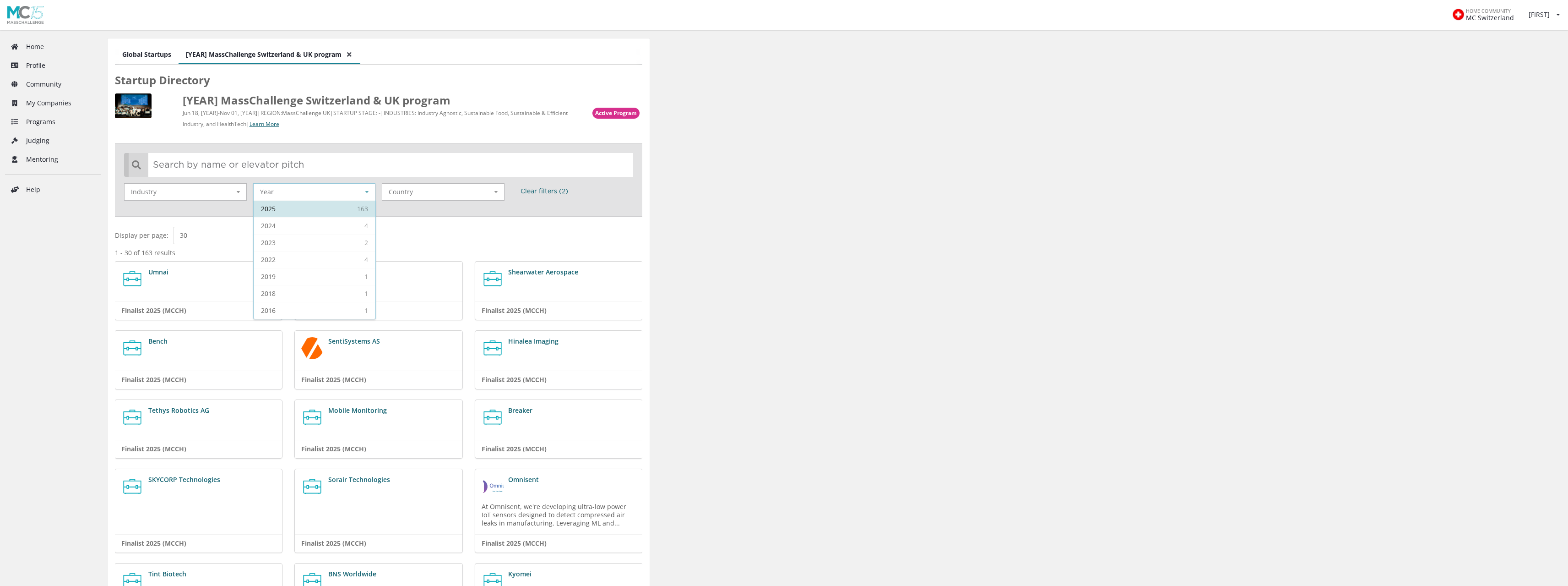 click on "163 2025" at bounding box center [315, 208] 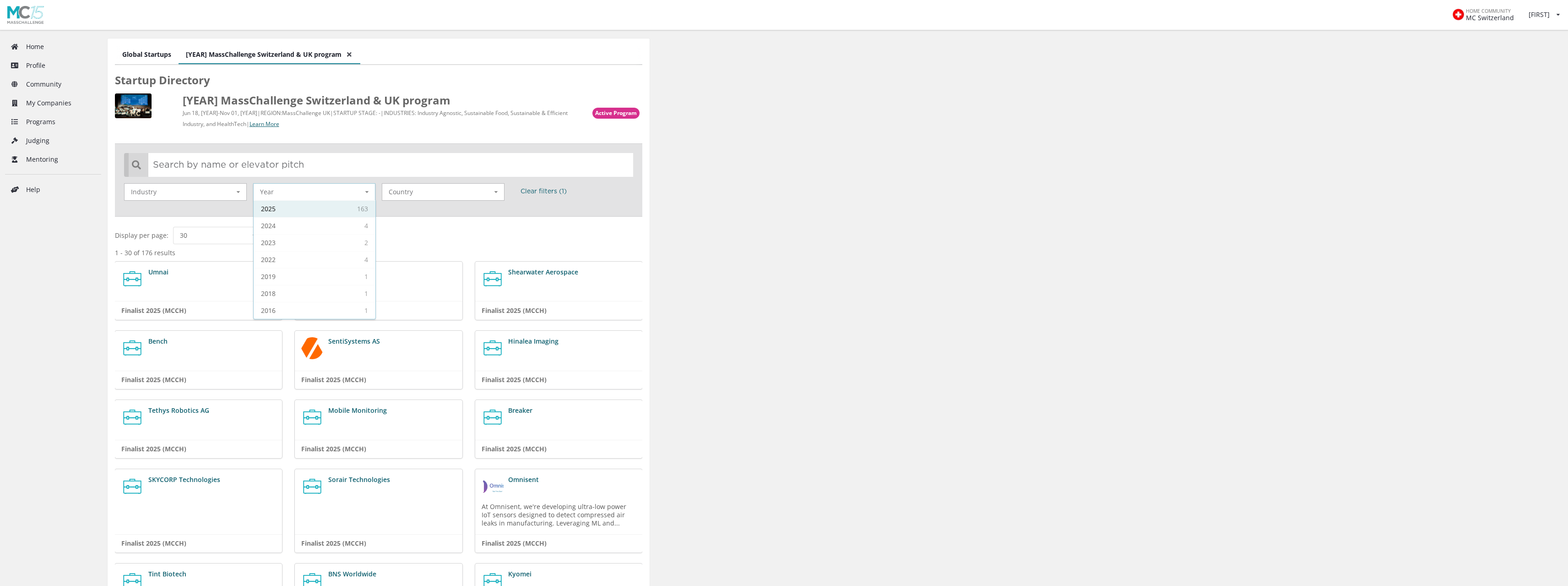 click on "163 2025" at bounding box center [315, 208] 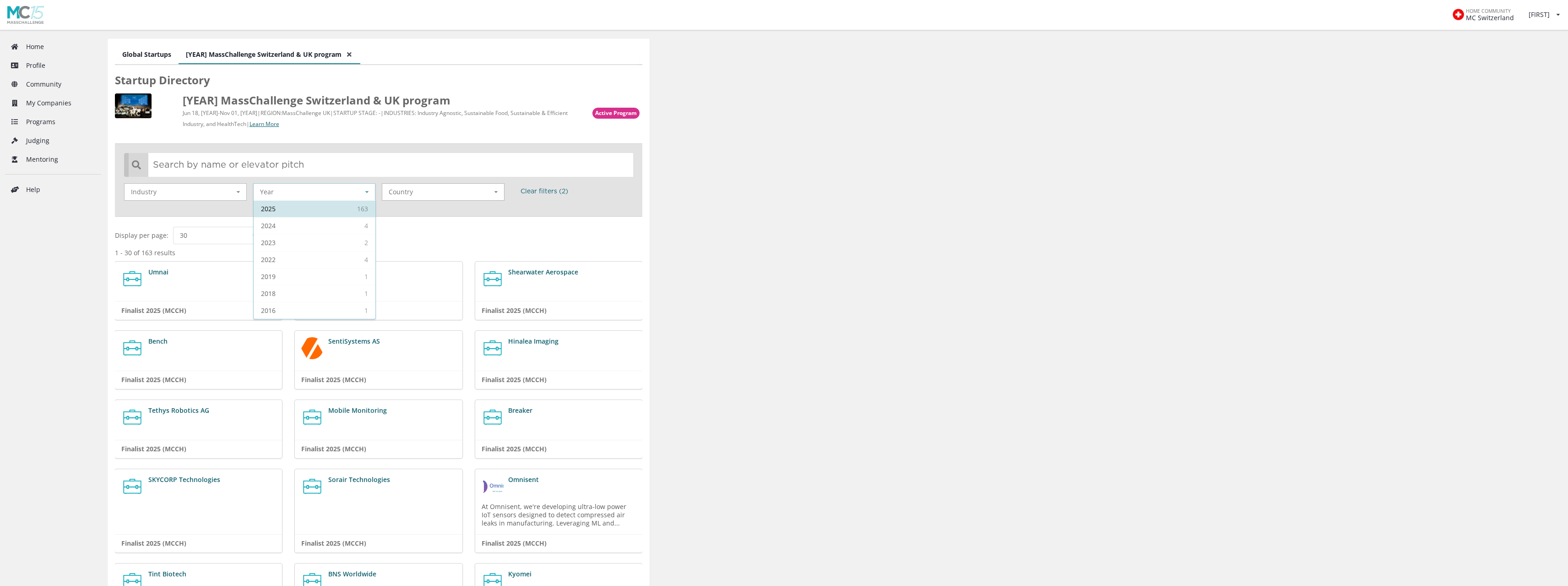 click on "Country No results found." at bounding box center [185, 192] 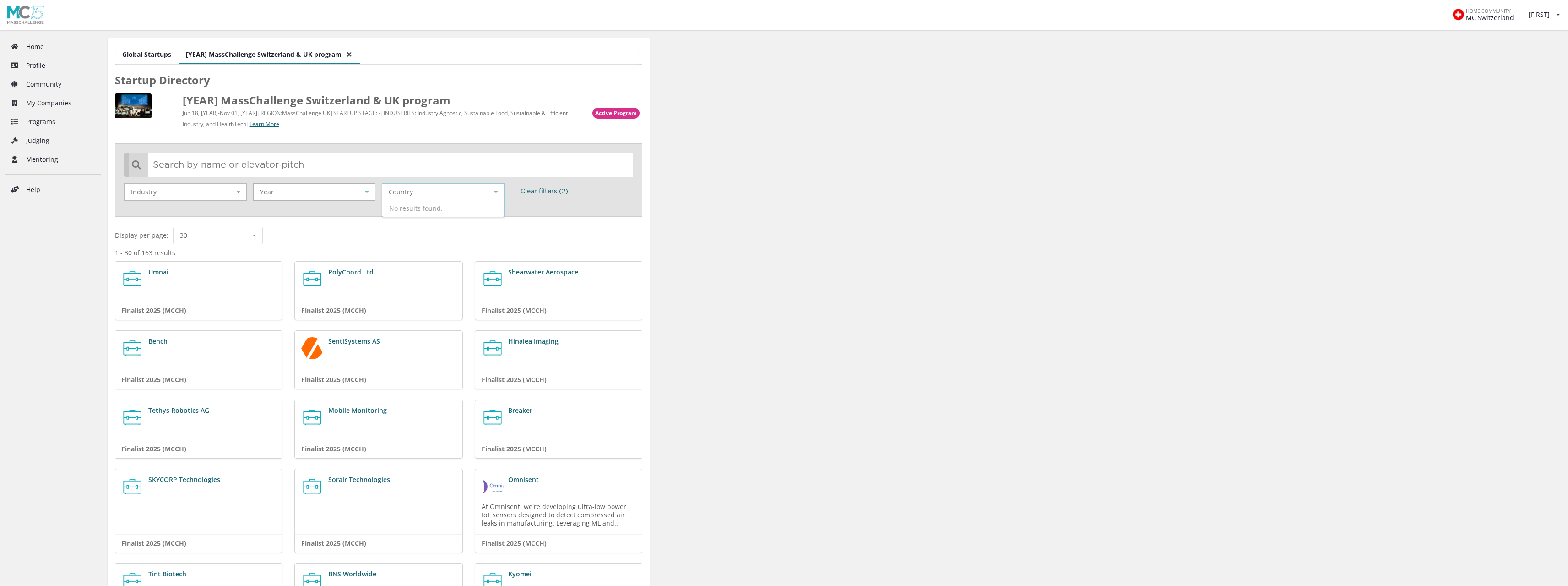 click at bounding box center [367, 192] 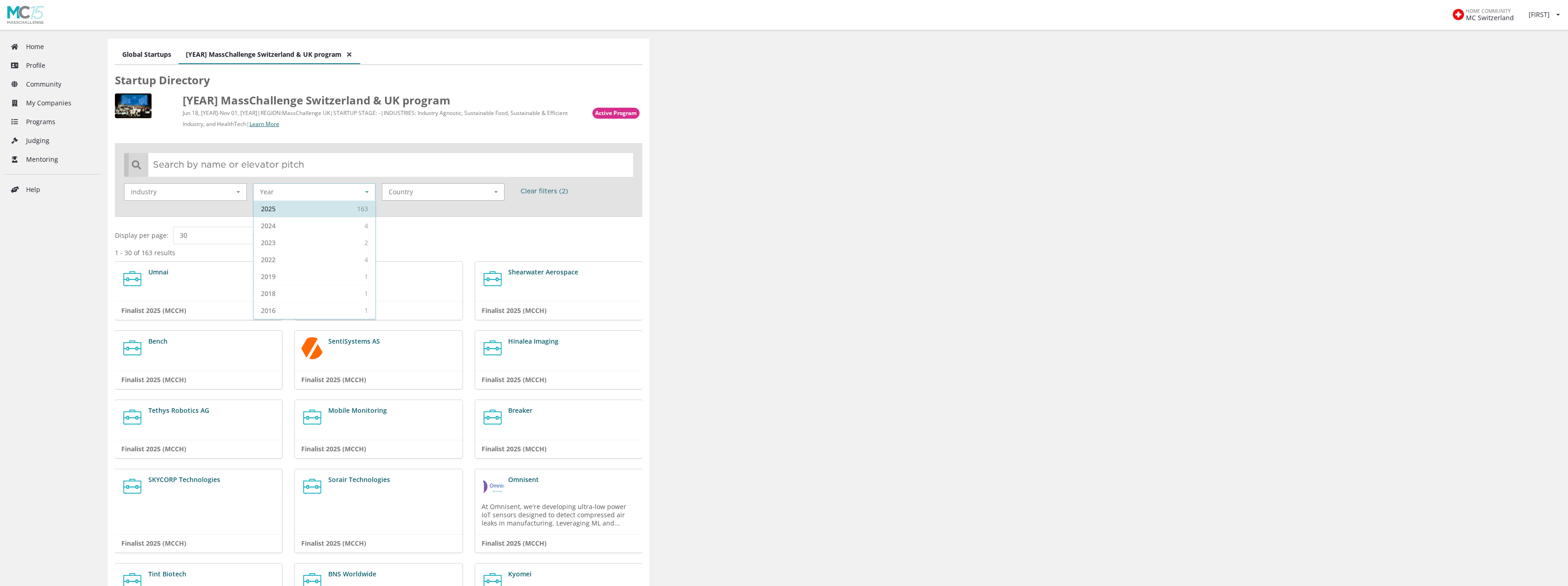 click at bounding box center [238, 192] 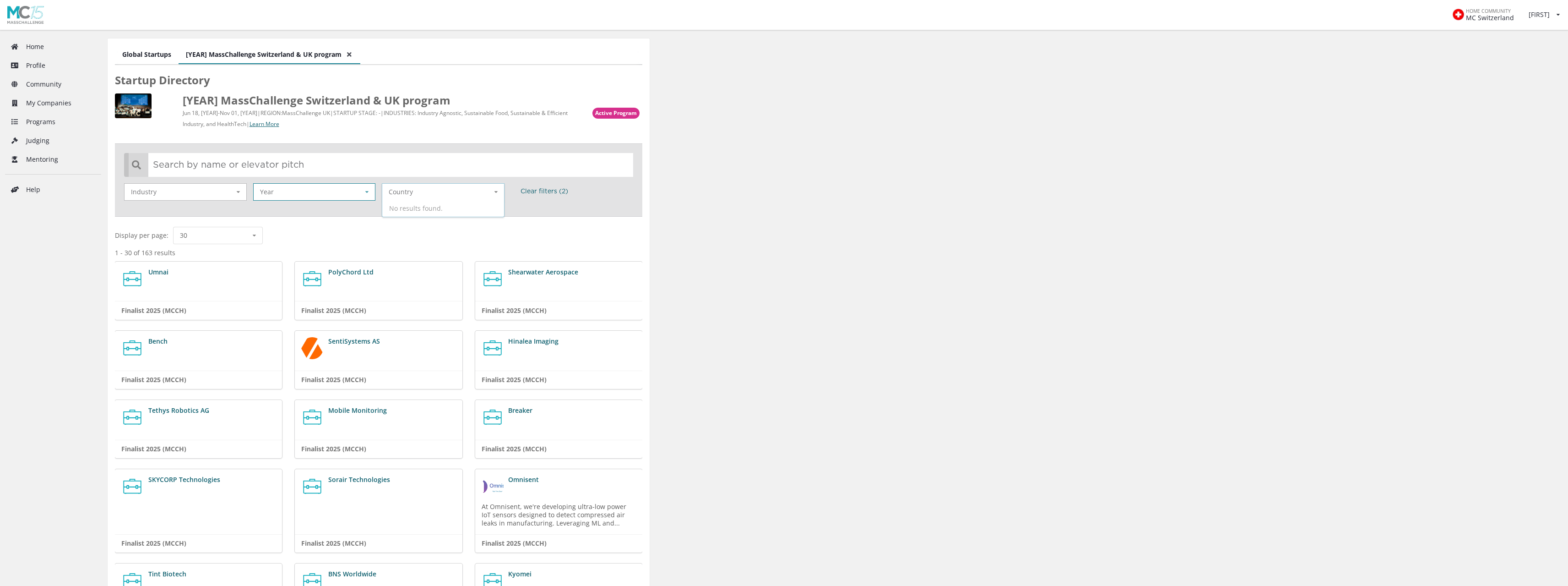 click on "No results found." at bounding box center (443, 208) 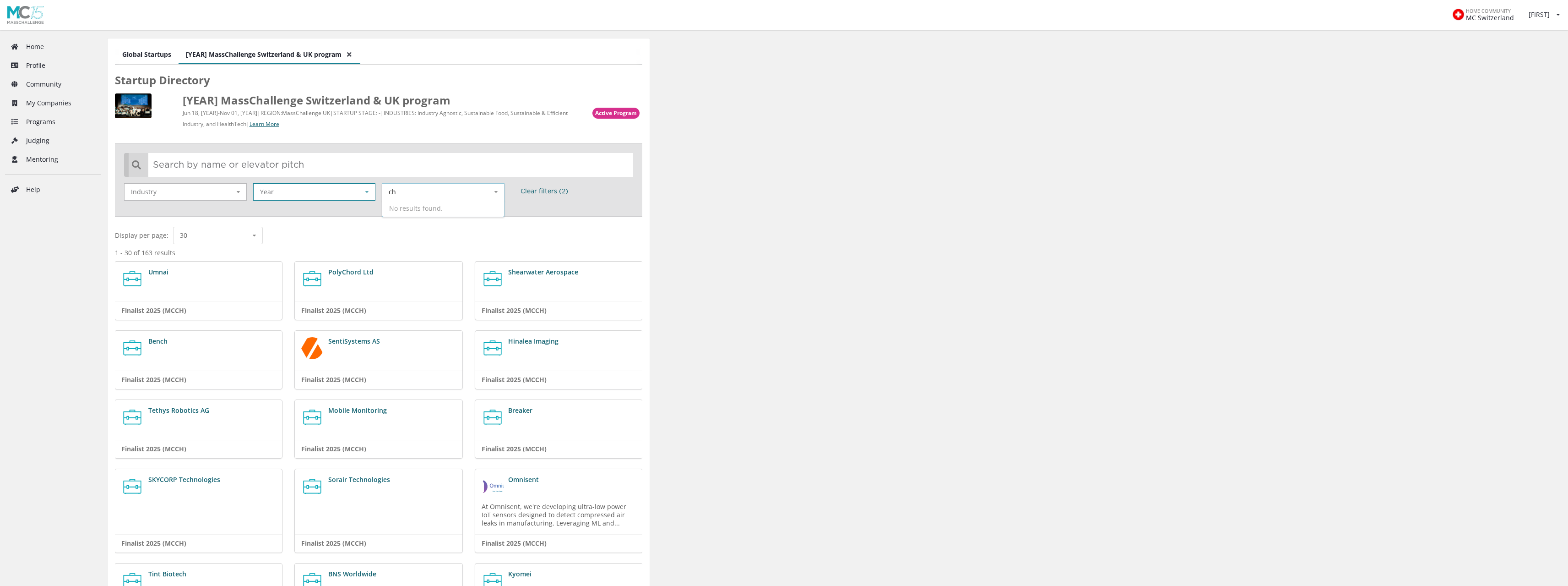 type on "ch" 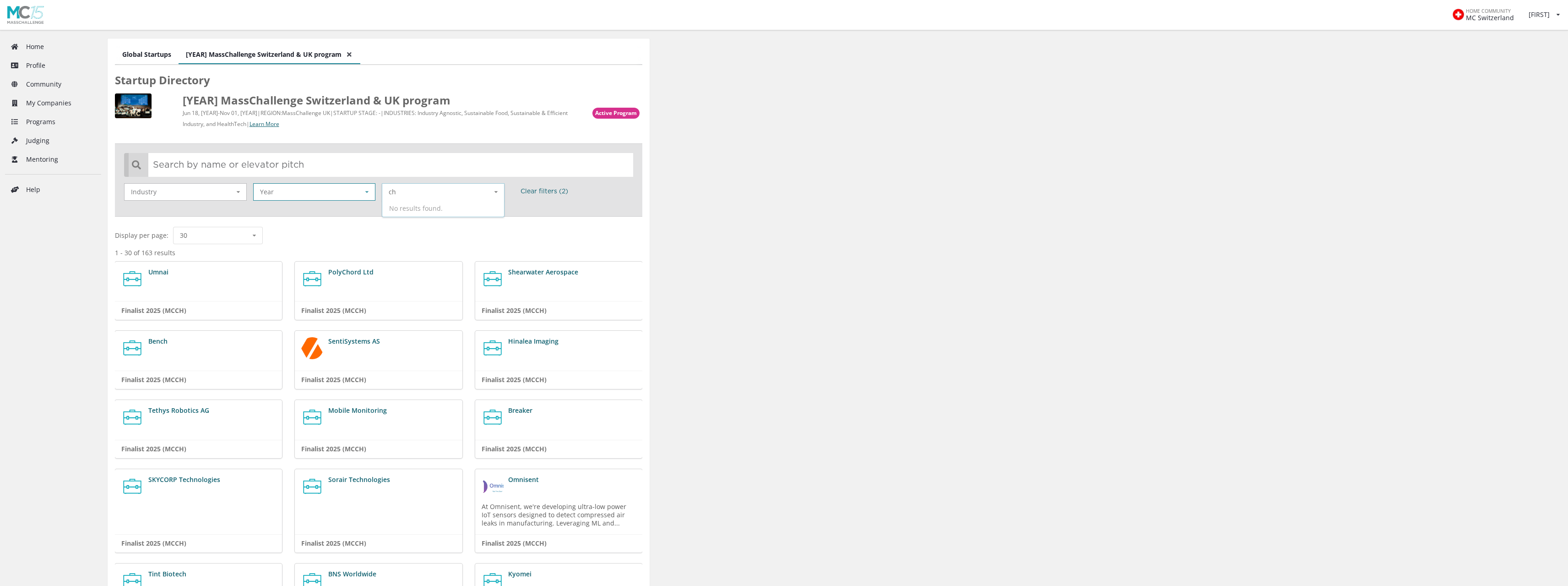 click on "No results found." at bounding box center [443, 208] 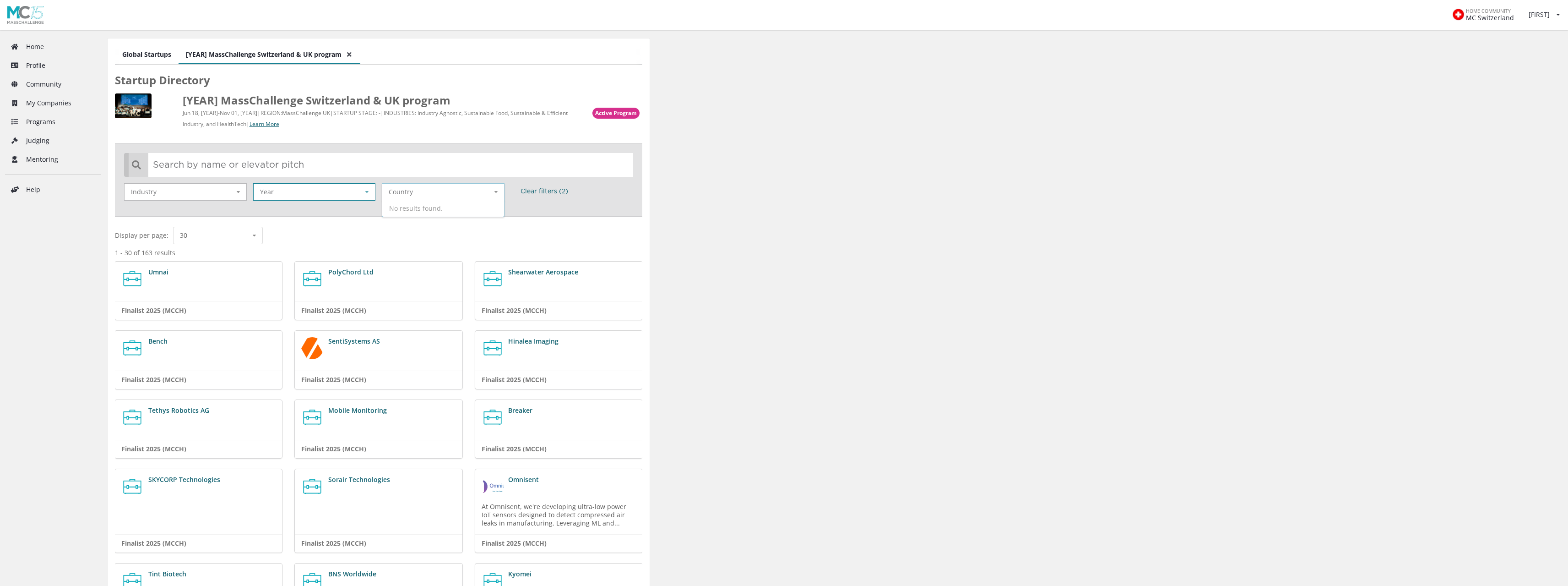 type 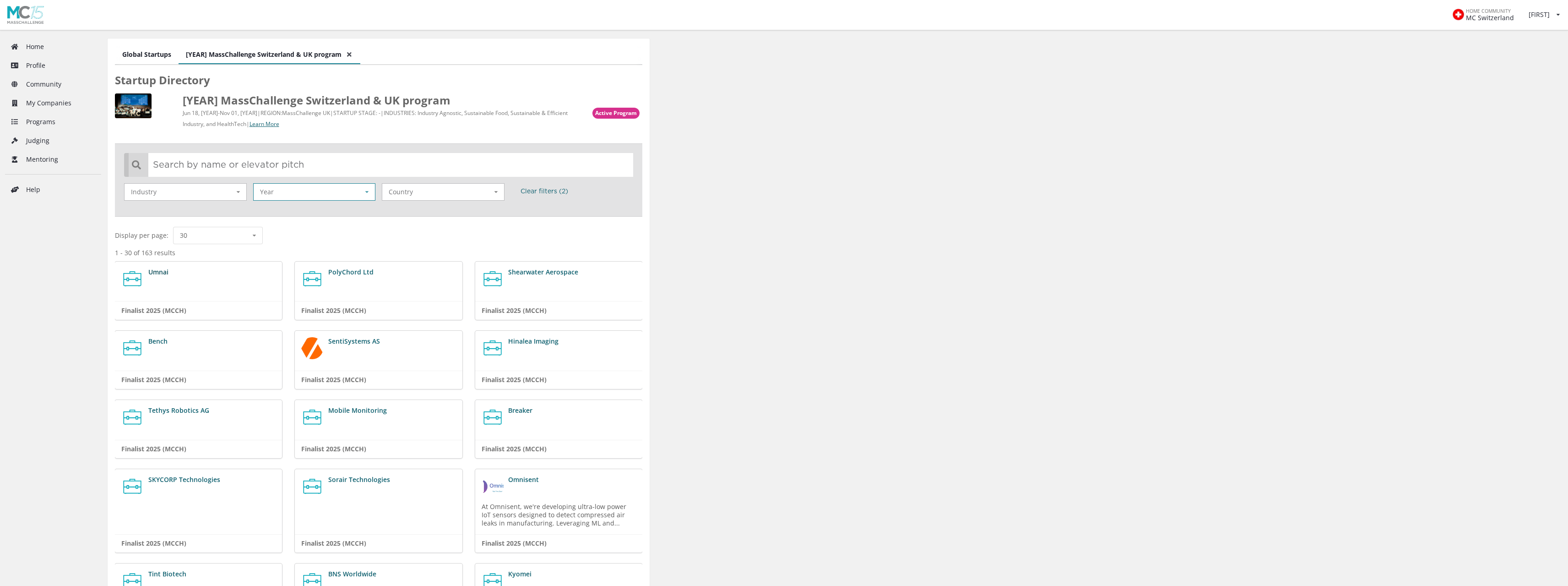 click on "Umnai" at bounding box center (158, 272) 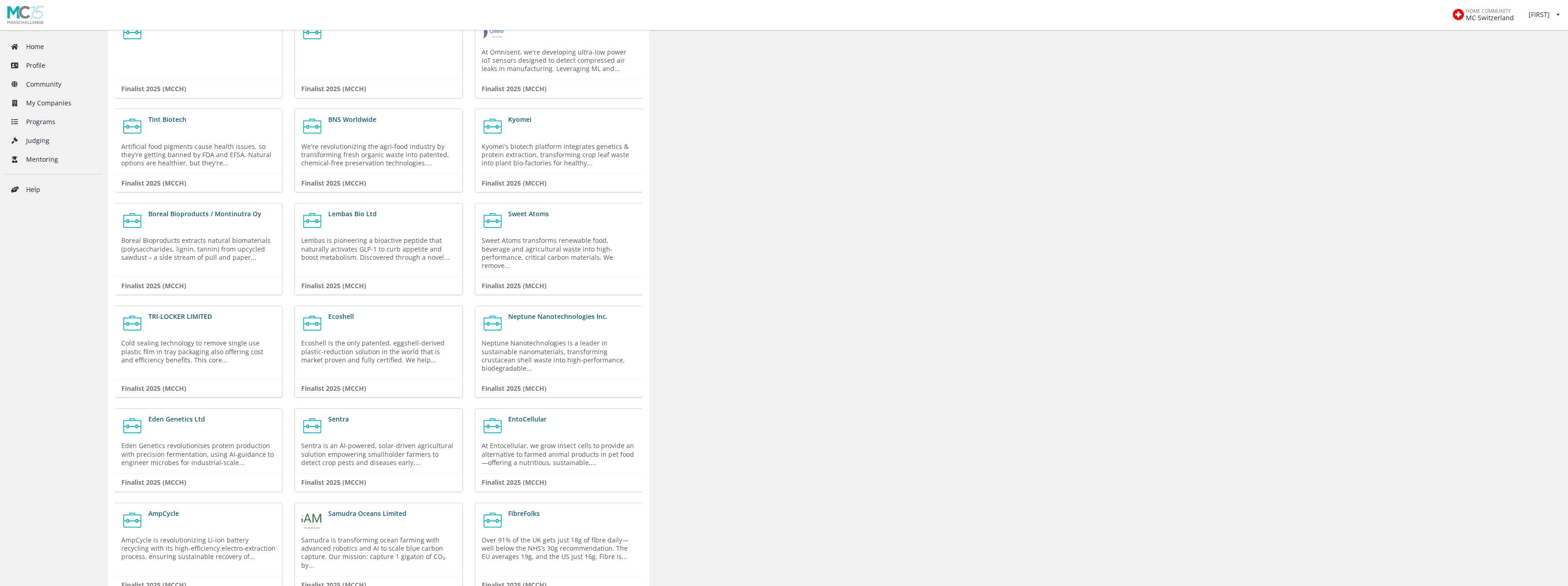 scroll, scrollTop: 458, scrollLeft: 0, axis: vertical 